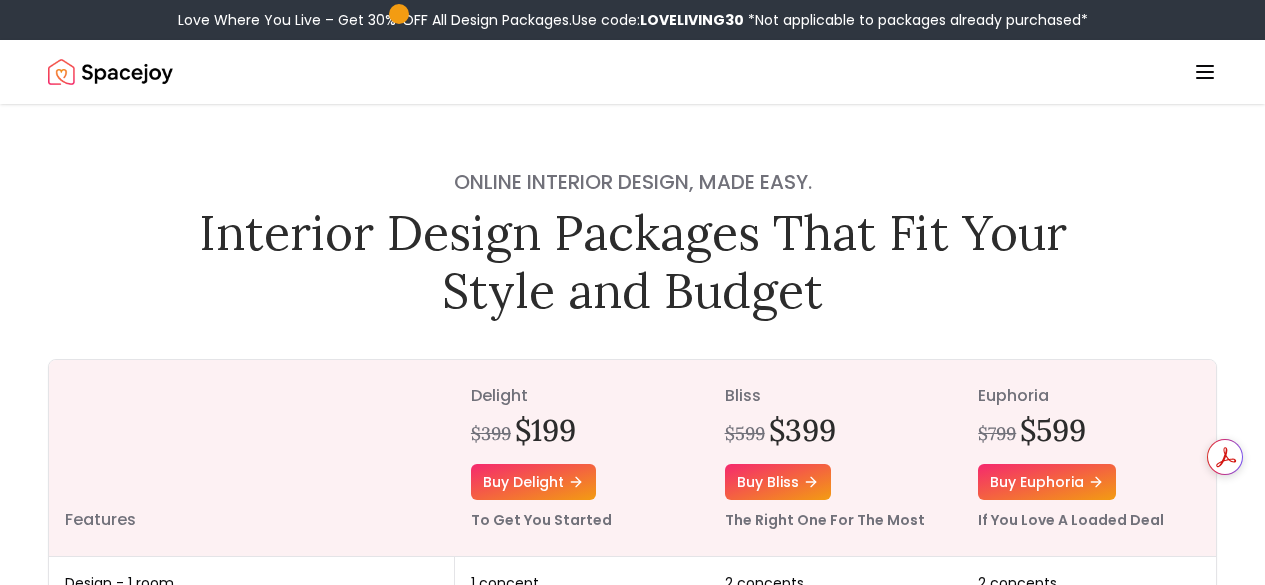 scroll, scrollTop: 400, scrollLeft: 0, axis: vertical 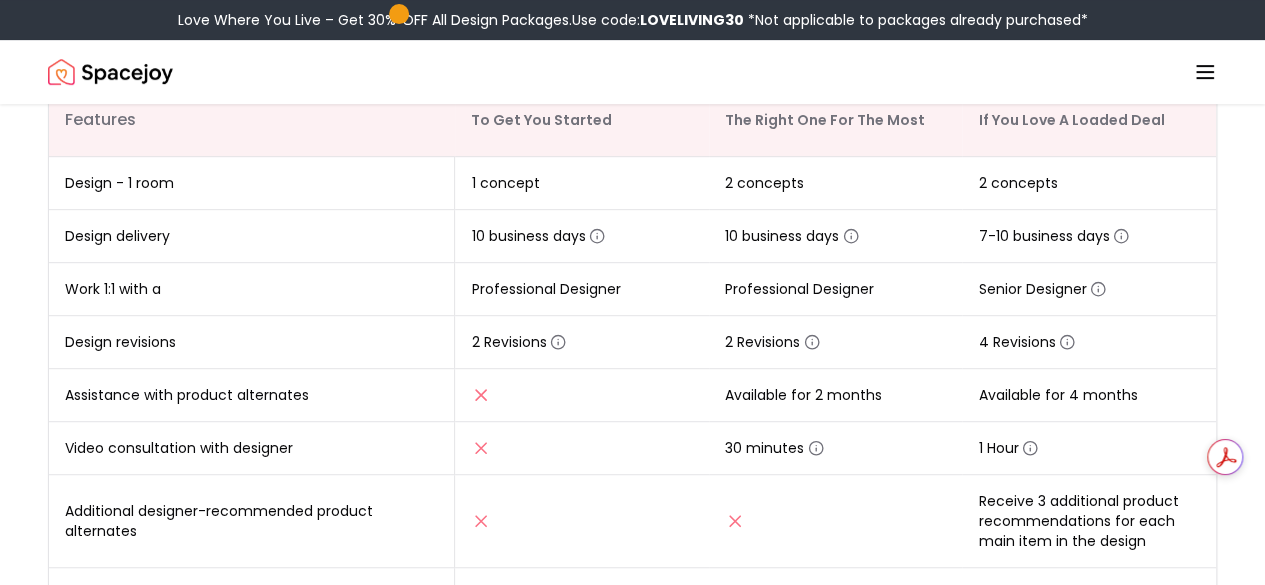 click on "Login" at bounding box center [0, 0] 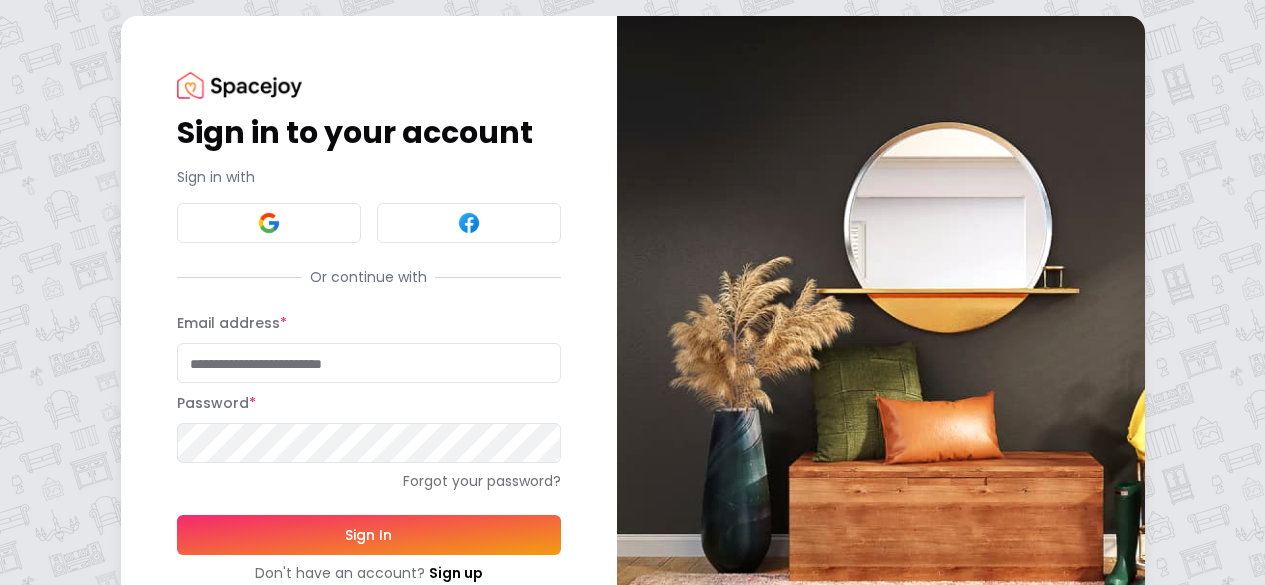 scroll, scrollTop: 0, scrollLeft: 0, axis: both 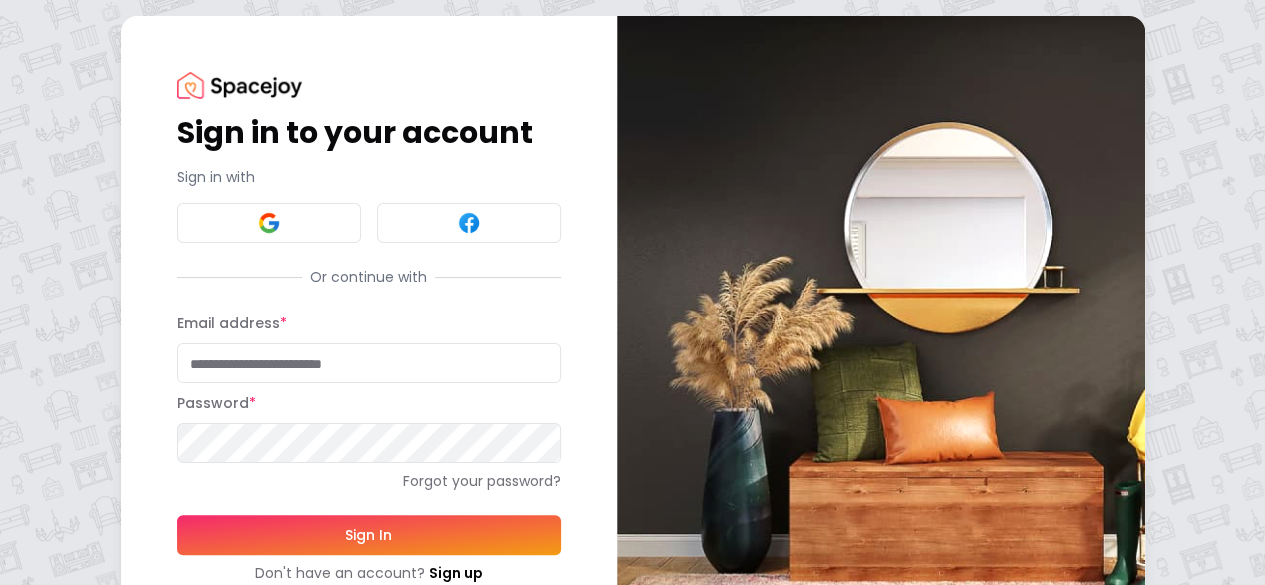 click on "Email address  *" at bounding box center (369, 363) 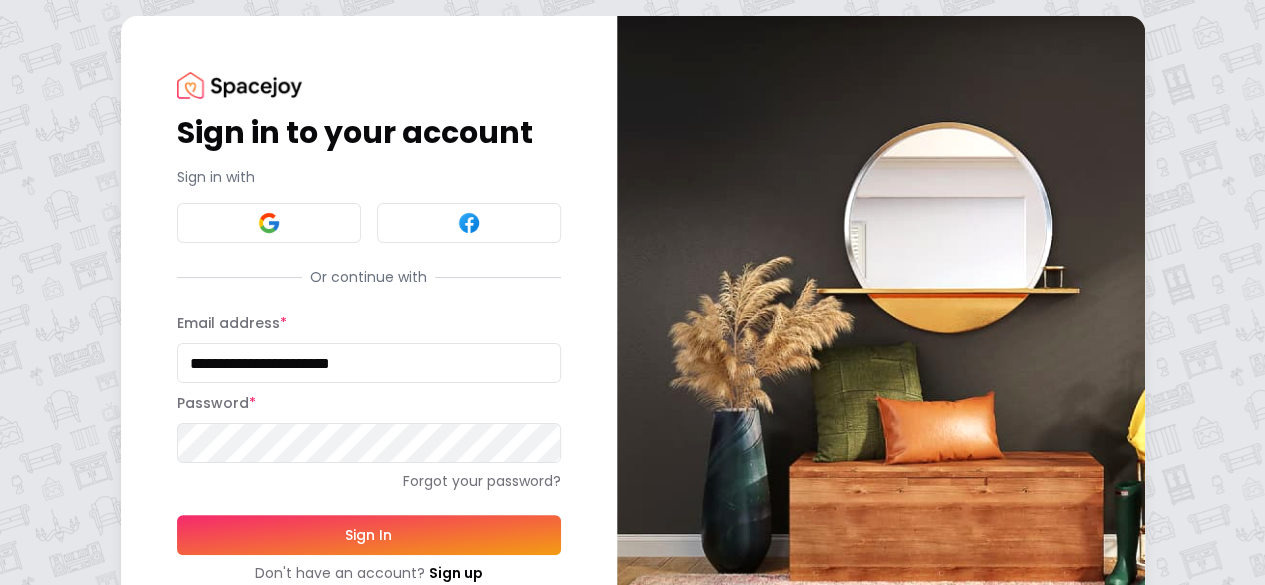 click on "Sign In" at bounding box center [369, 535] 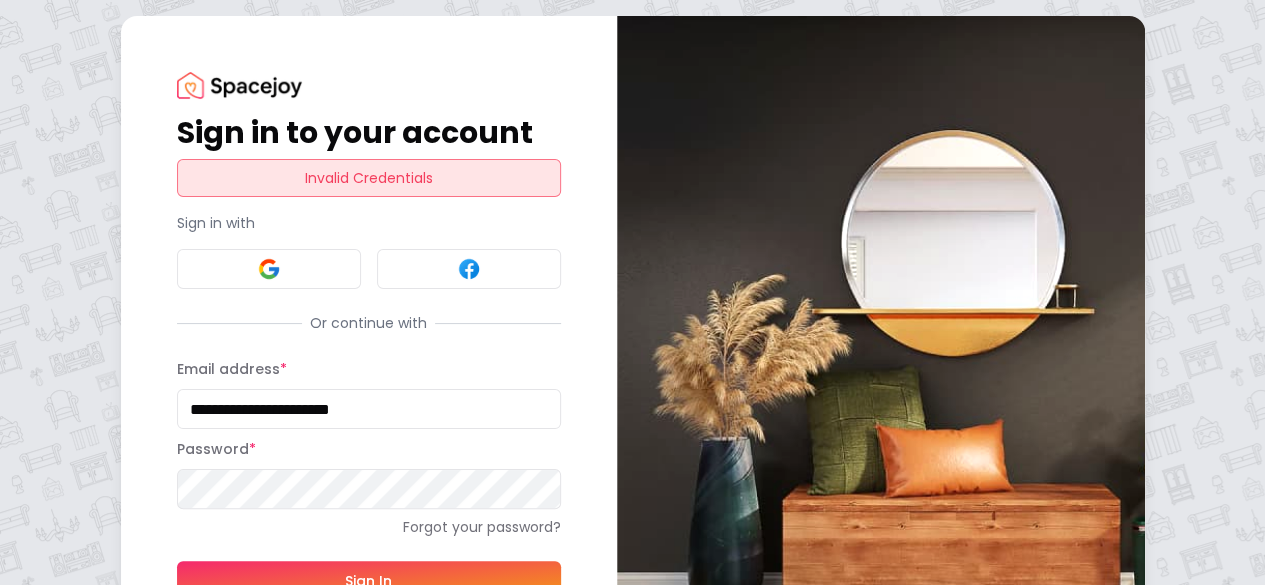 click on "Sign In" at bounding box center [369, 581] 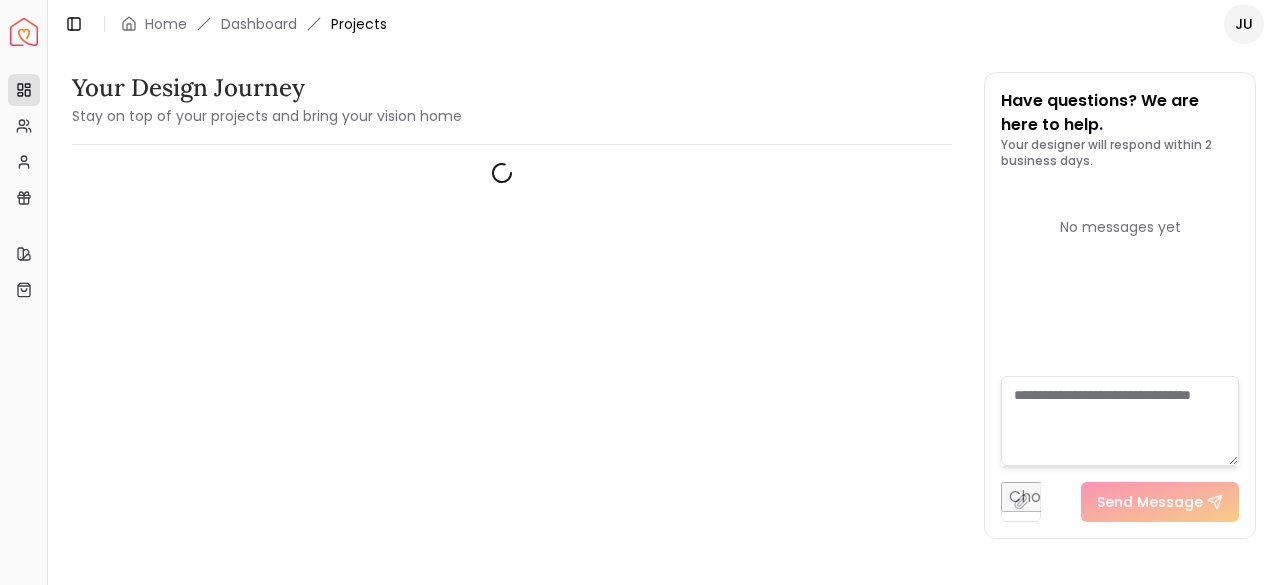scroll, scrollTop: 0, scrollLeft: 0, axis: both 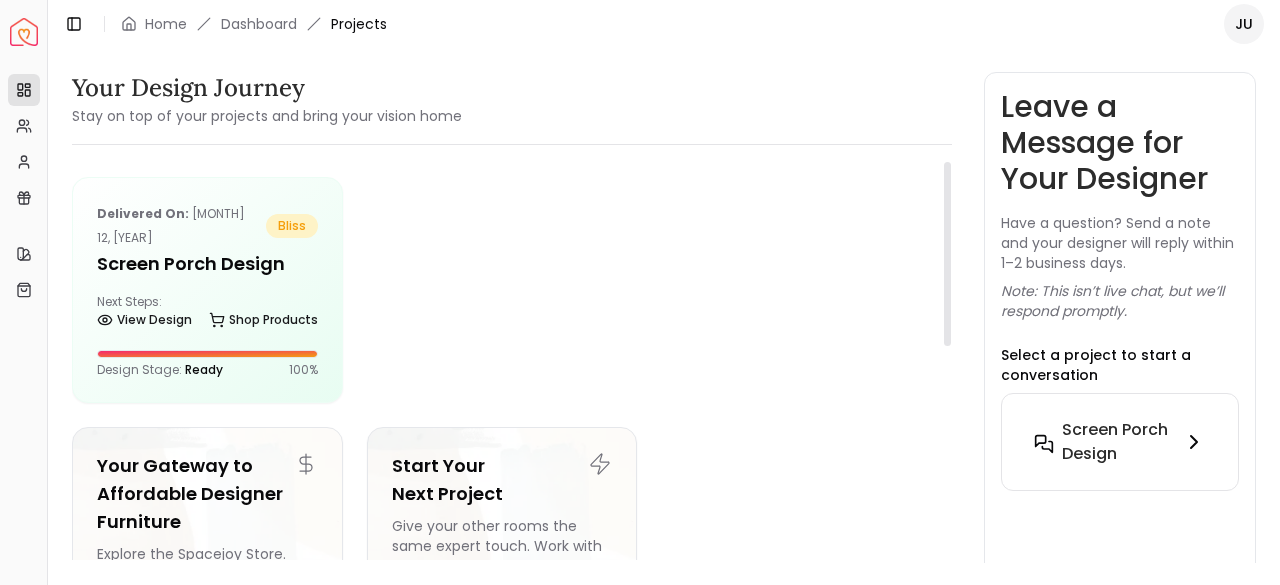 click on "Screen Porch design" at bounding box center [1118, 442] 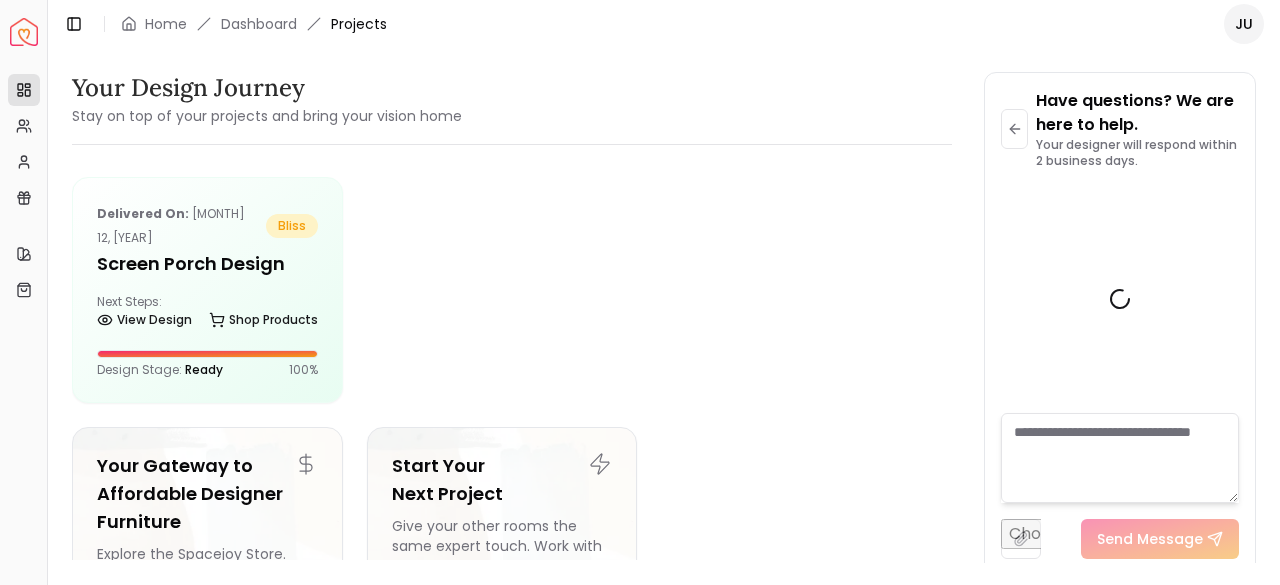 scroll, scrollTop: 1150, scrollLeft: 0, axis: vertical 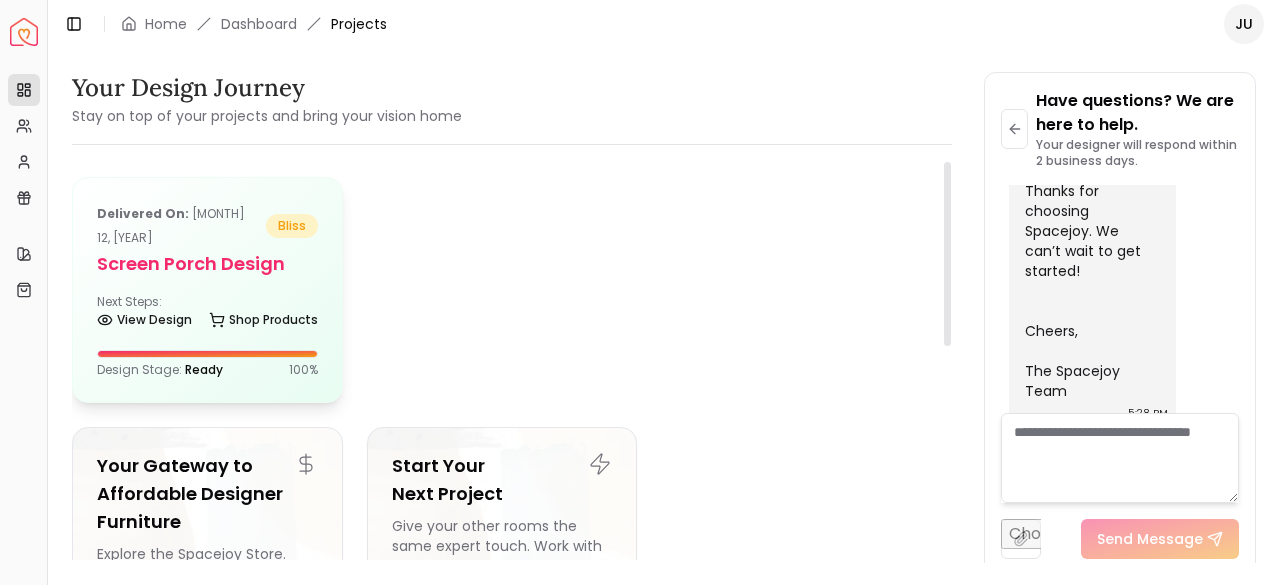 click on "Screen Porch design" at bounding box center [207, 264] 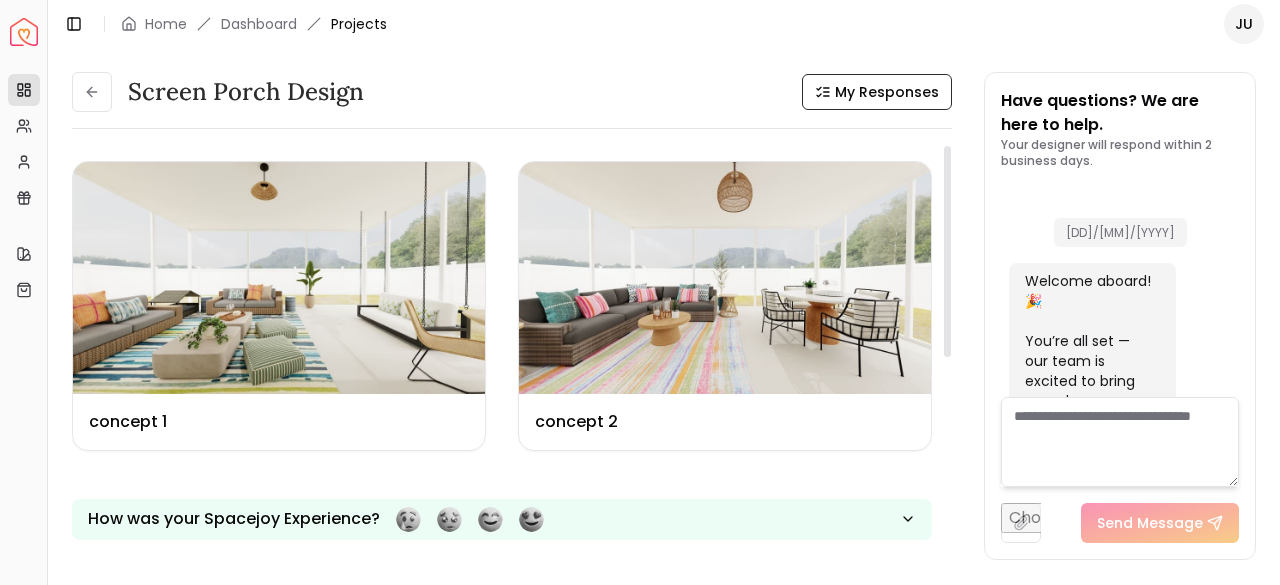 scroll, scrollTop: 1166, scrollLeft: 0, axis: vertical 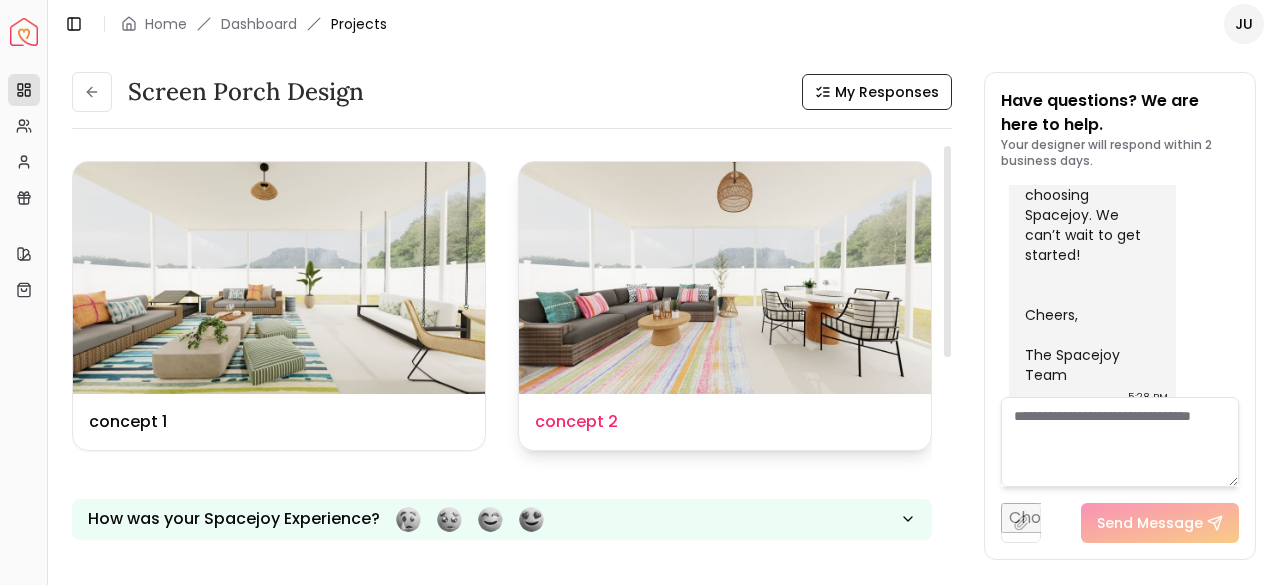 click at bounding box center (725, 278) 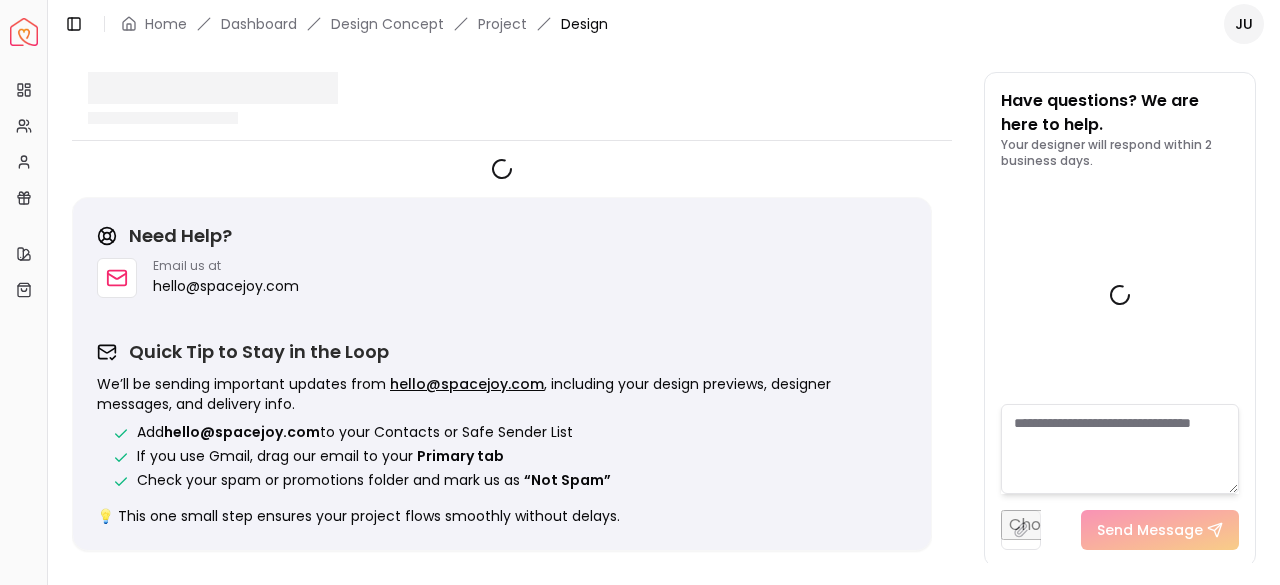 scroll, scrollTop: 1150, scrollLeft: 0, axis: vertical 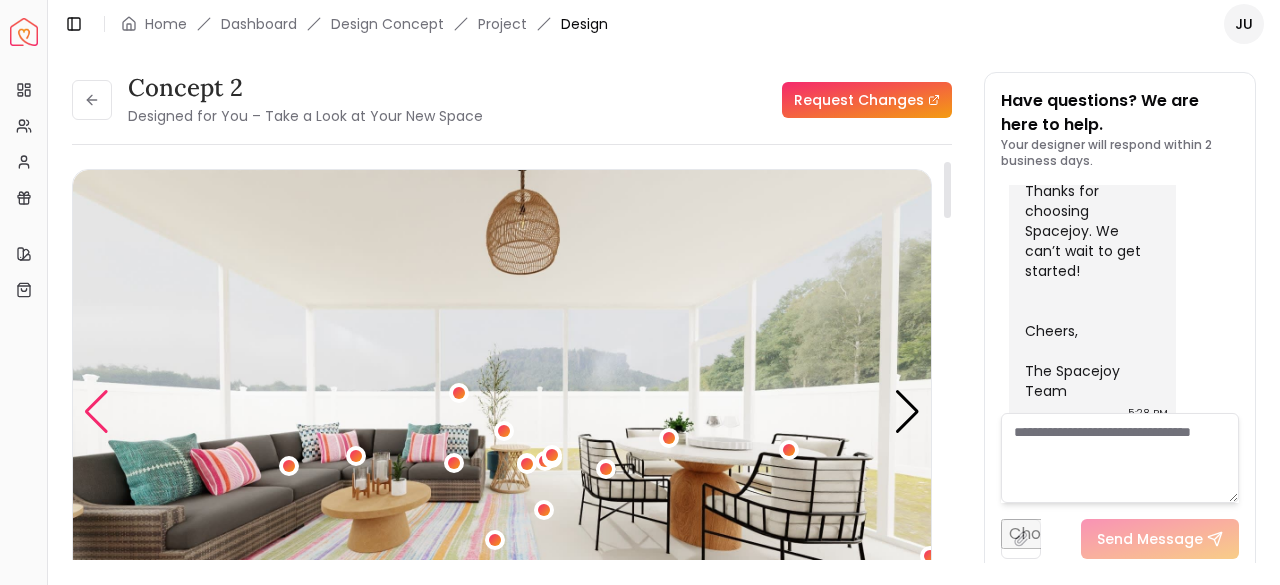 click at bounding box center [96, 412] 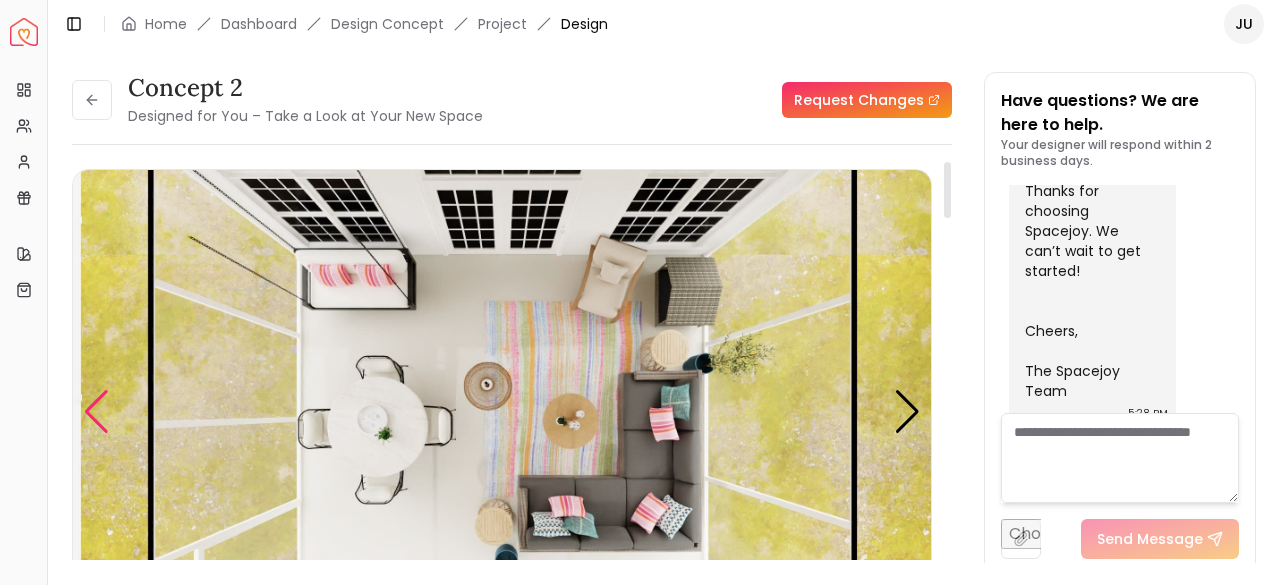 click at bounding box center (96, 412) 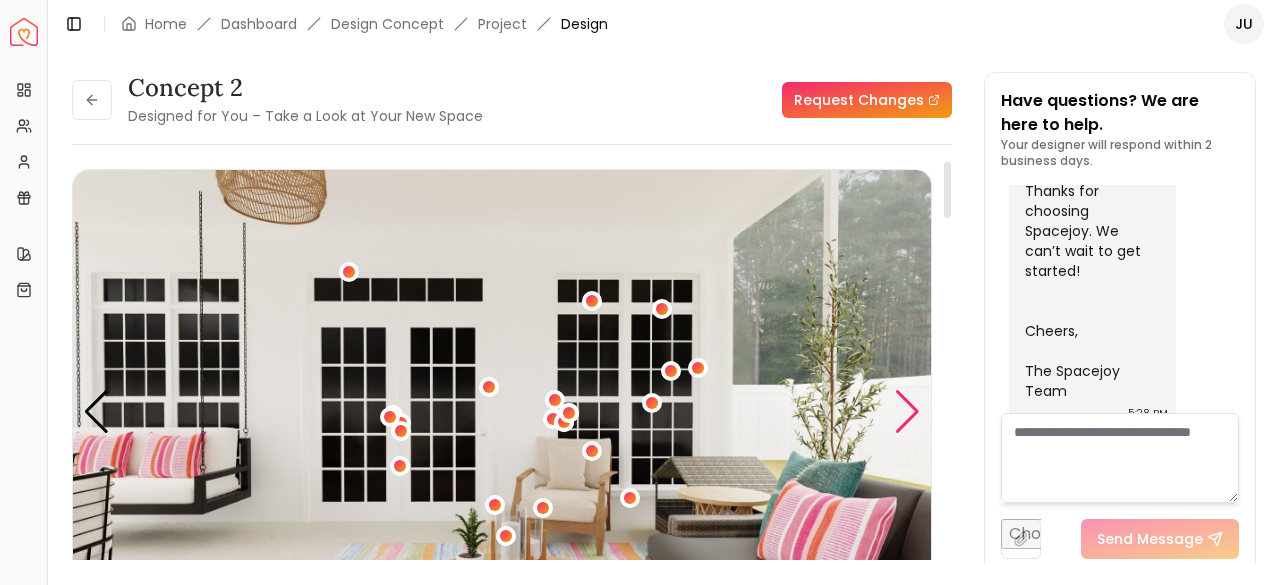 click at bounding box center [907, 412] 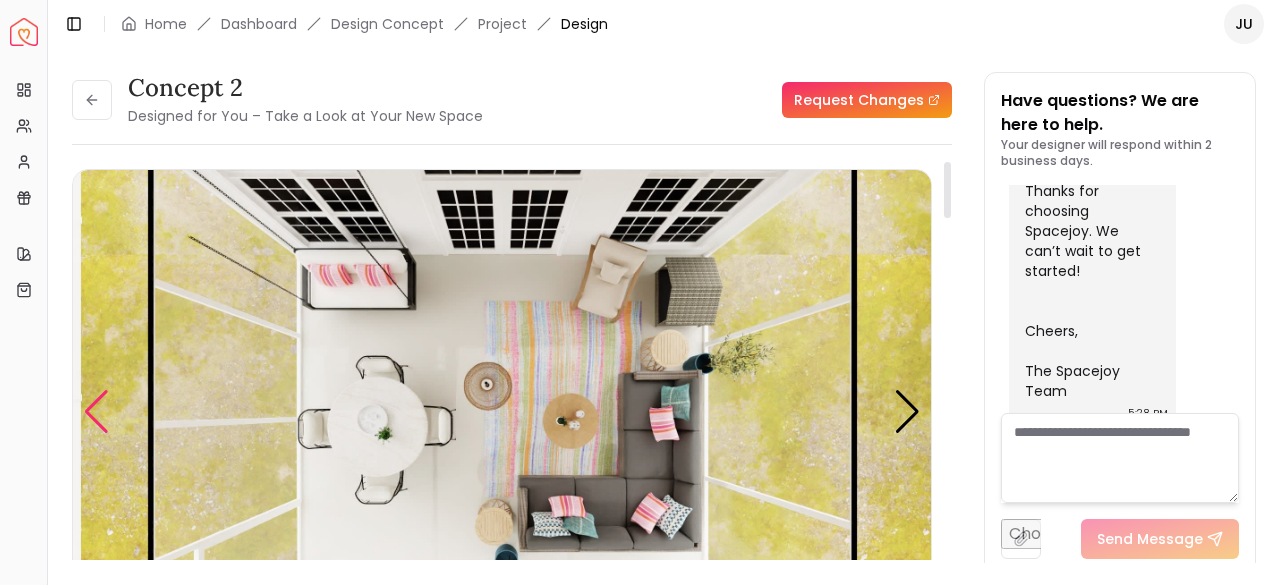 click at bounding box center [96, 412] 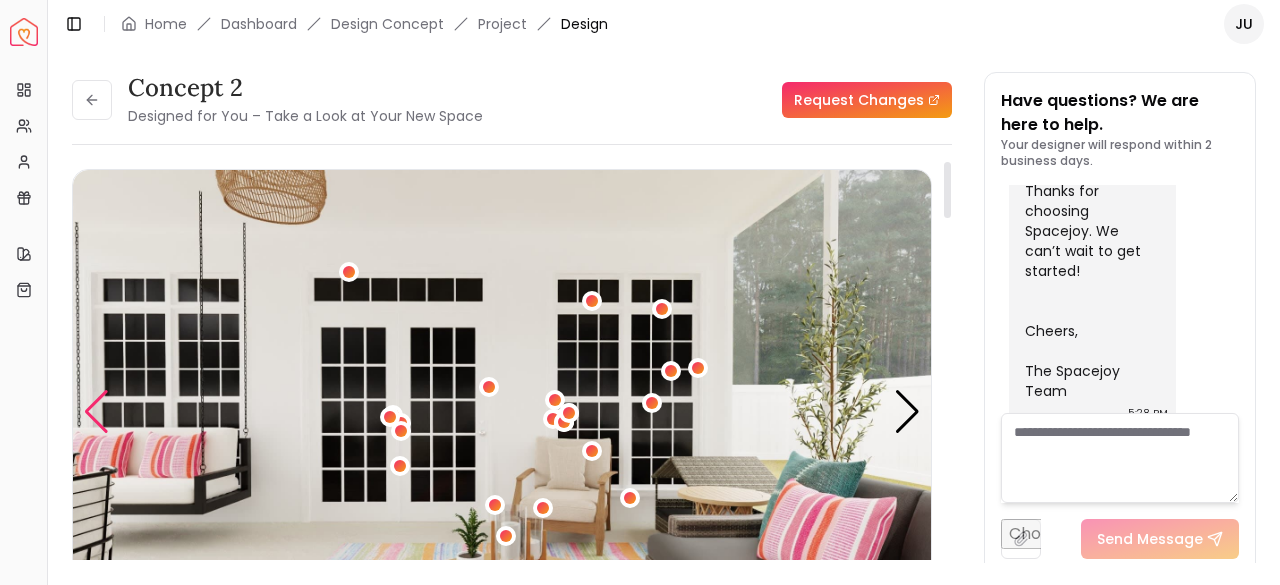 click at bounding box center (96, 412) 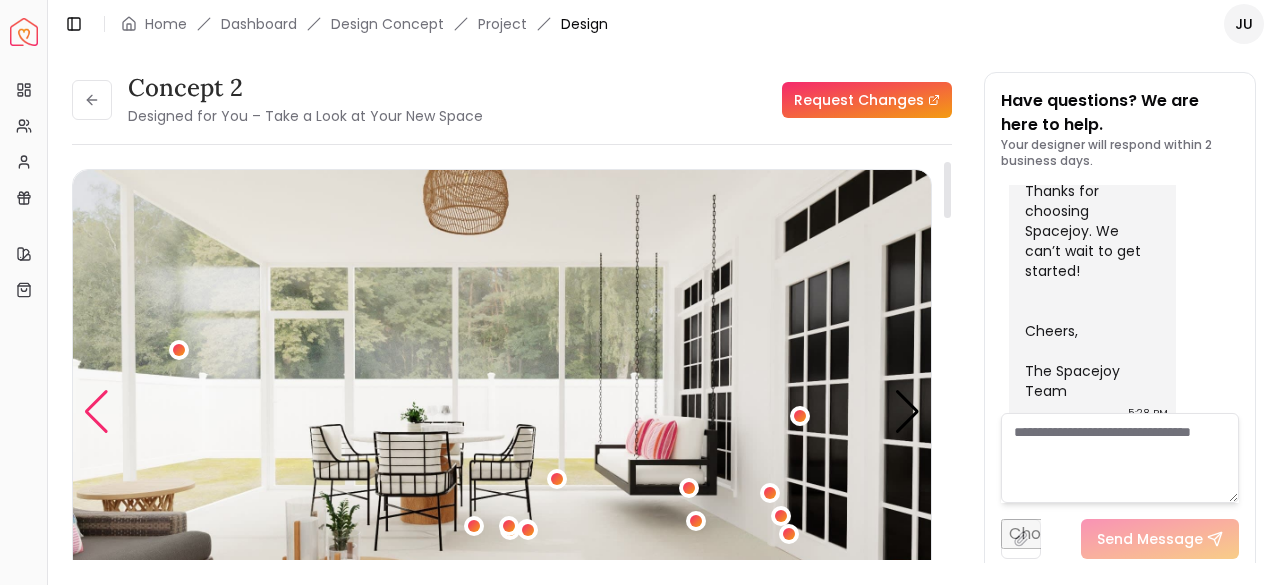 click at bounding box center (96, 412) 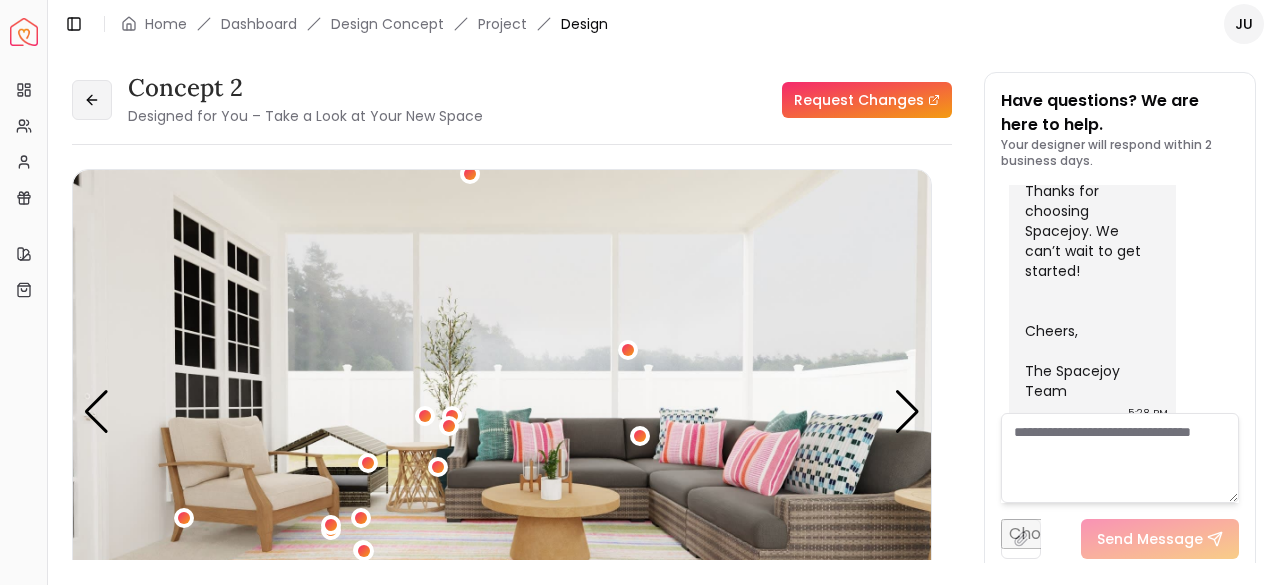click at bounding box center [92, 100] 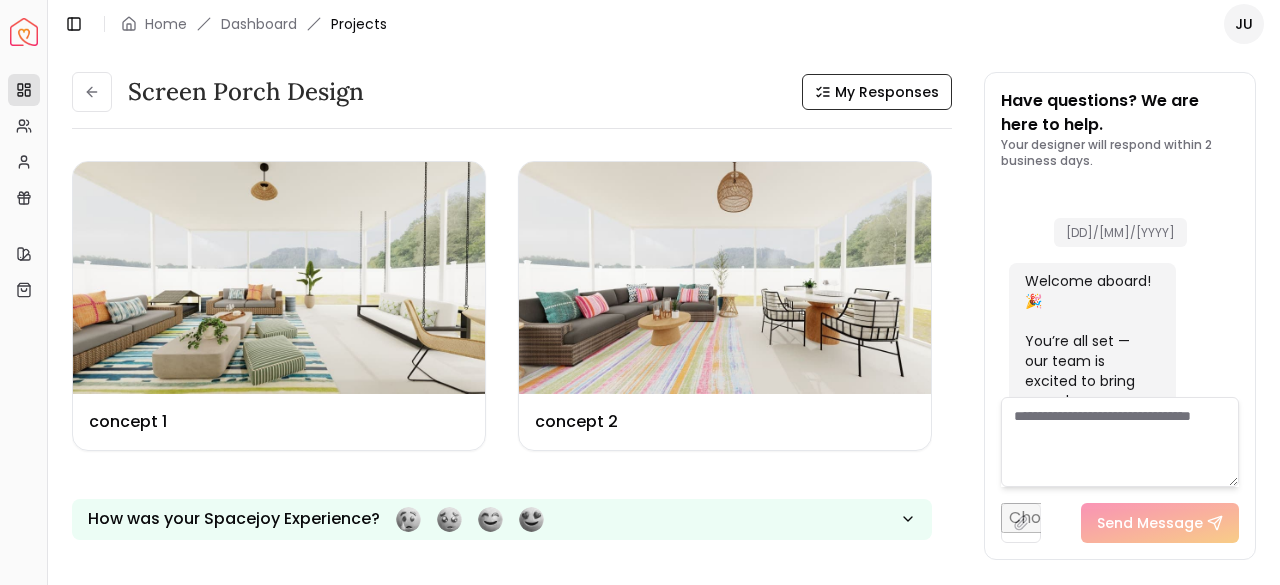 scroll, scrollTop: 1166, scrollLeft: 0, axis: vertical 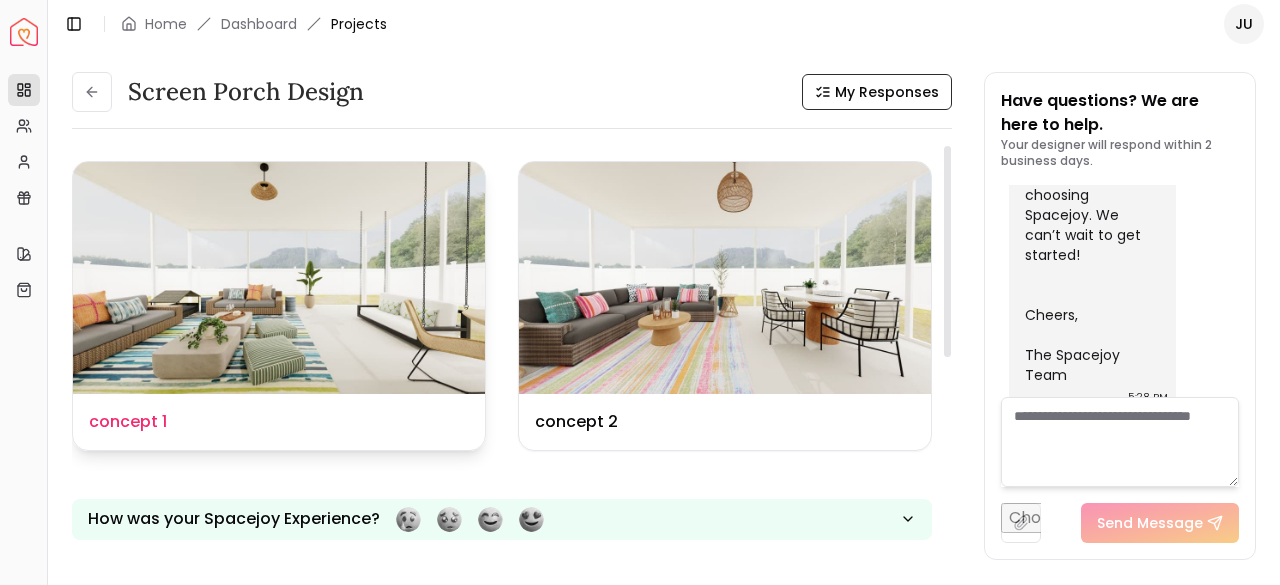click at bounding box center [279, 278] 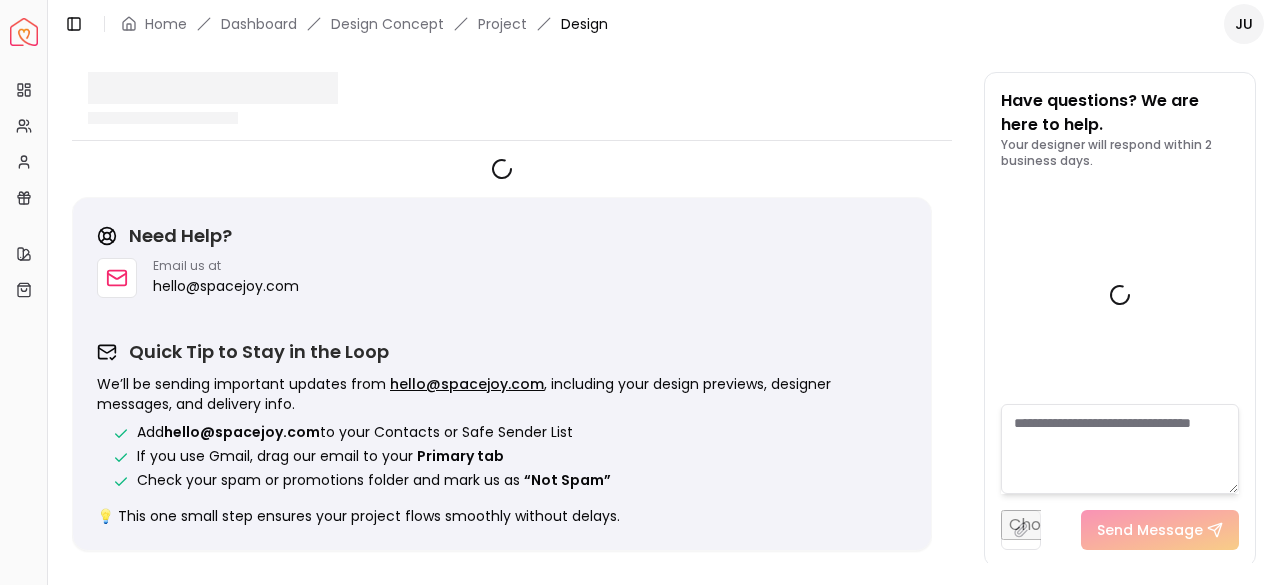 scroll, scrollTop: 1150, scrollLeft: 0, axis: vertical 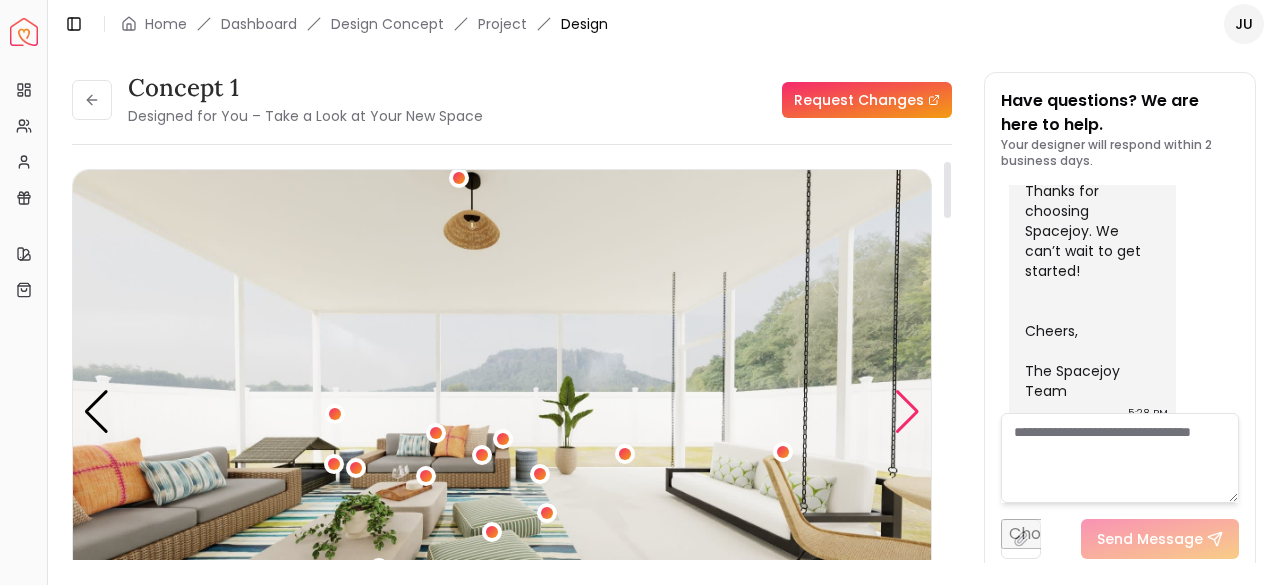 click at bounding box center (907, 412) 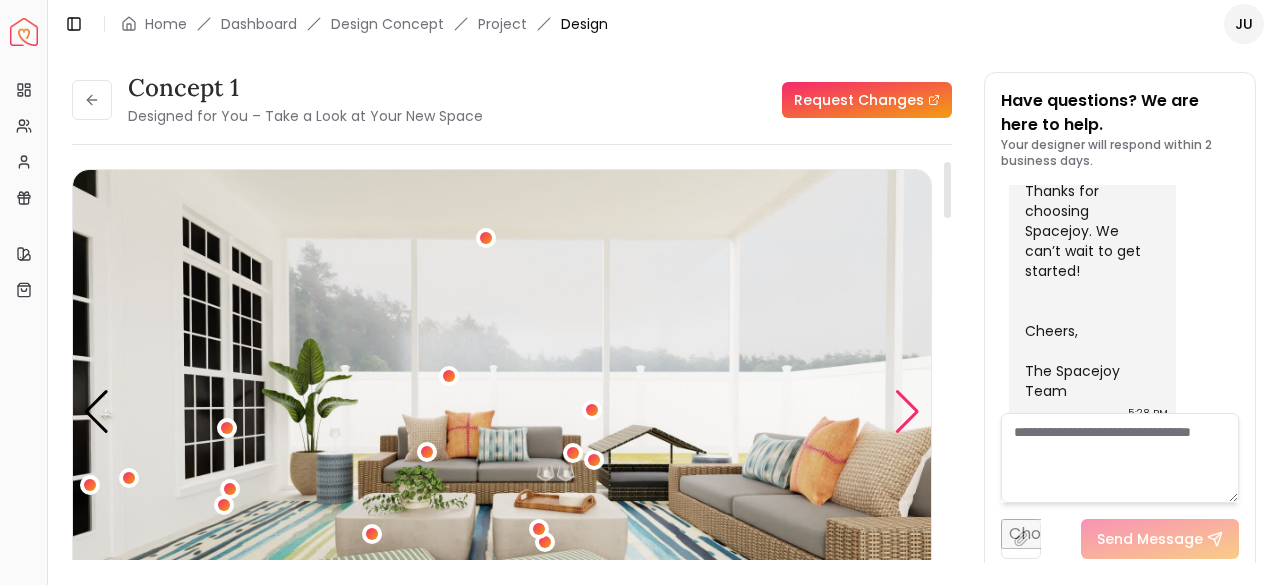 click at bounding box center (907, 412) 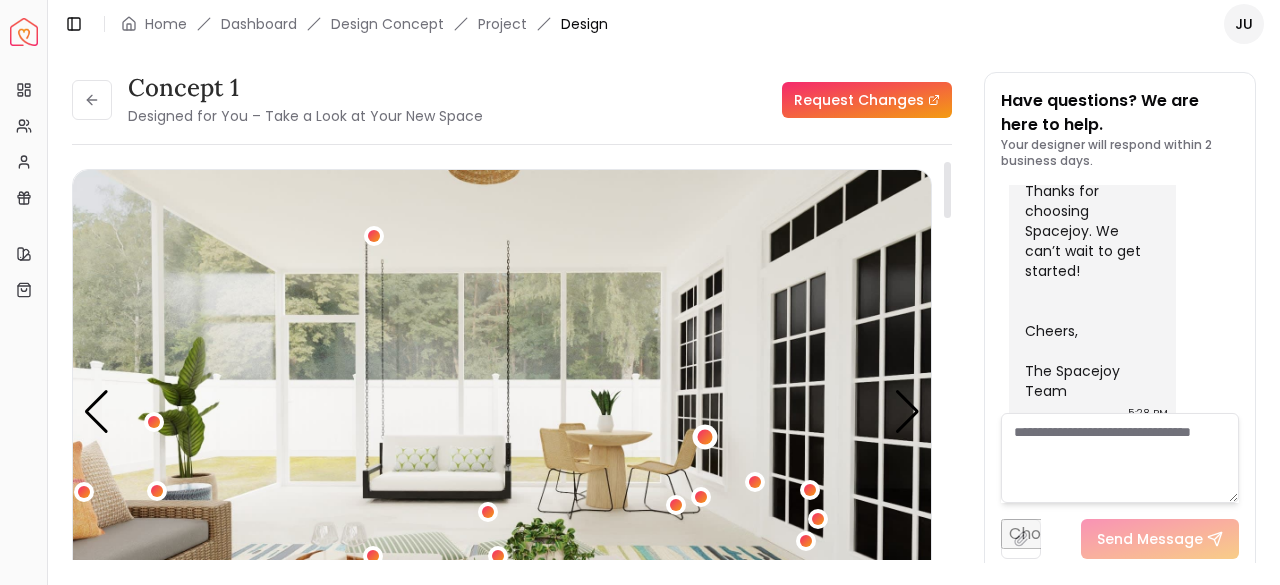 click at bounding box center [705, 437] 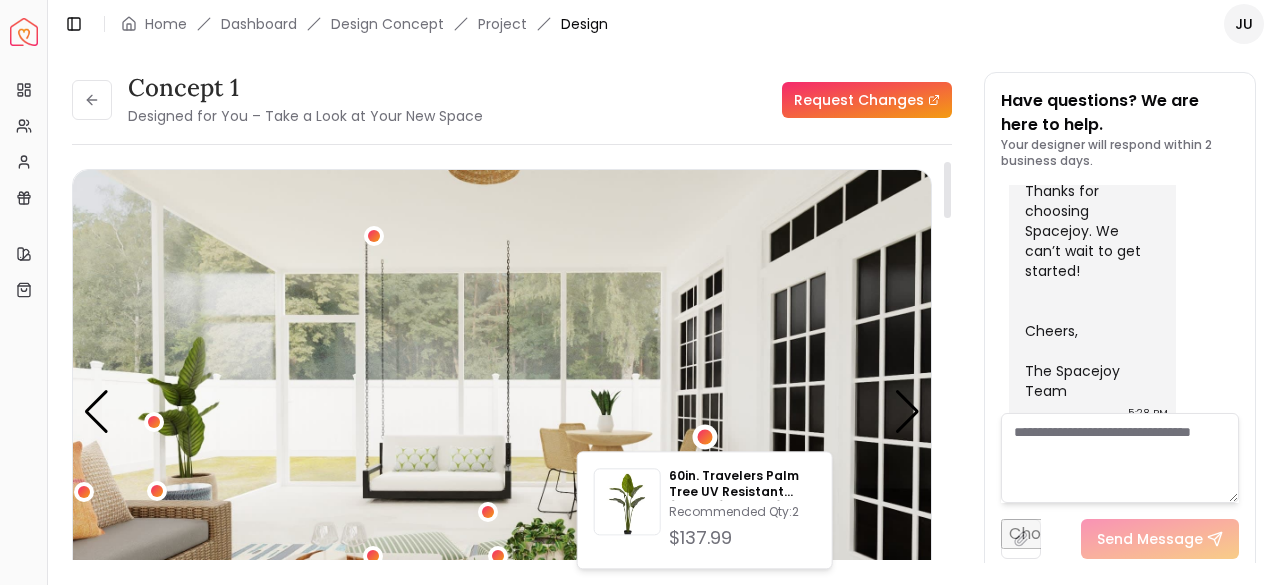 click at bounding box center (502, 411) 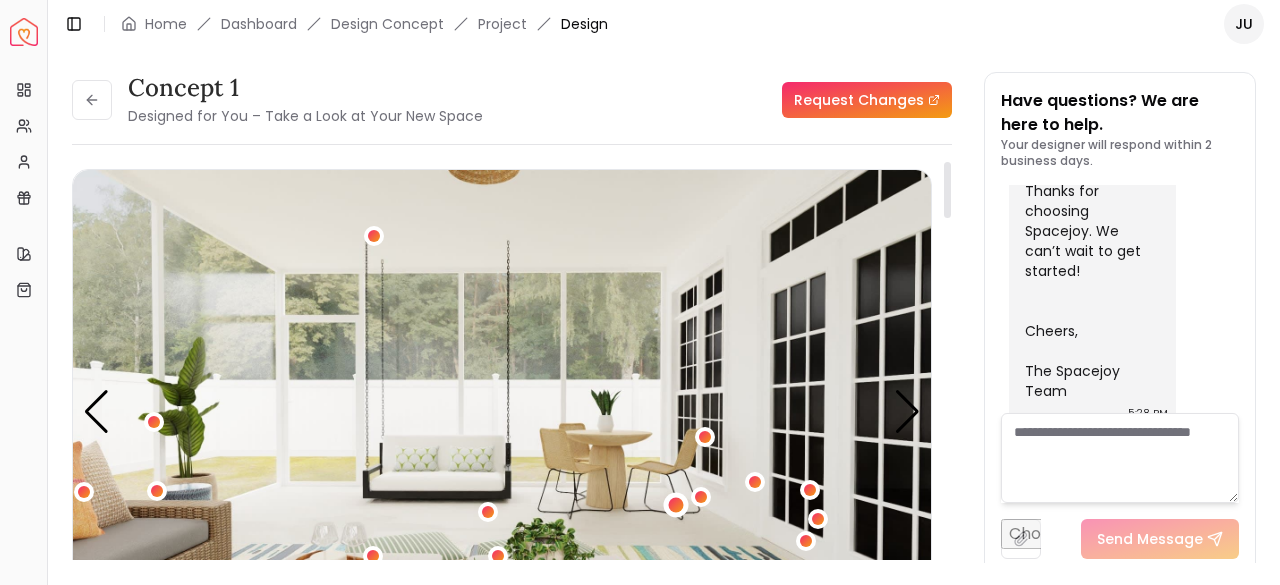 click at bounding box center (676, 504) 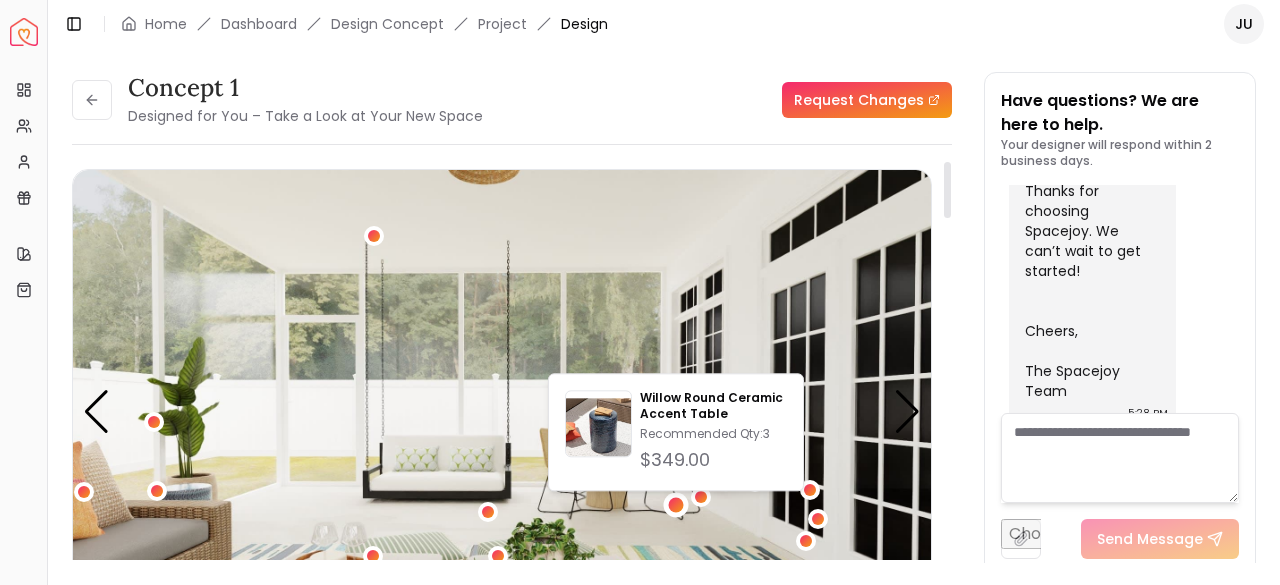 click at bounding box center [502, 411] 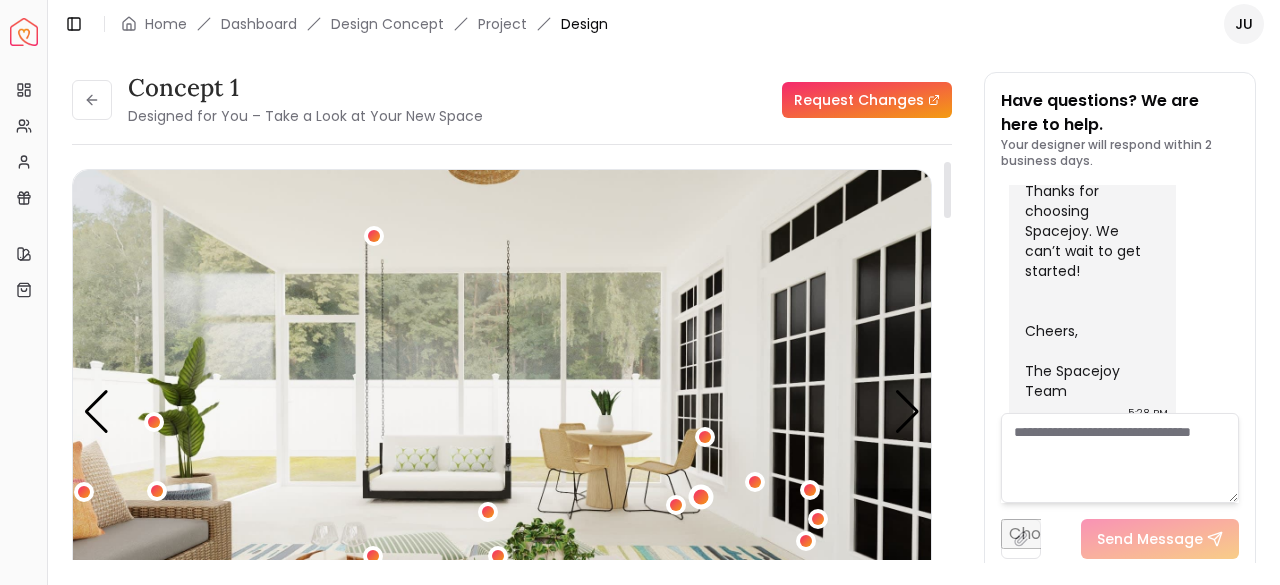 click at bounding box center (701, 496) 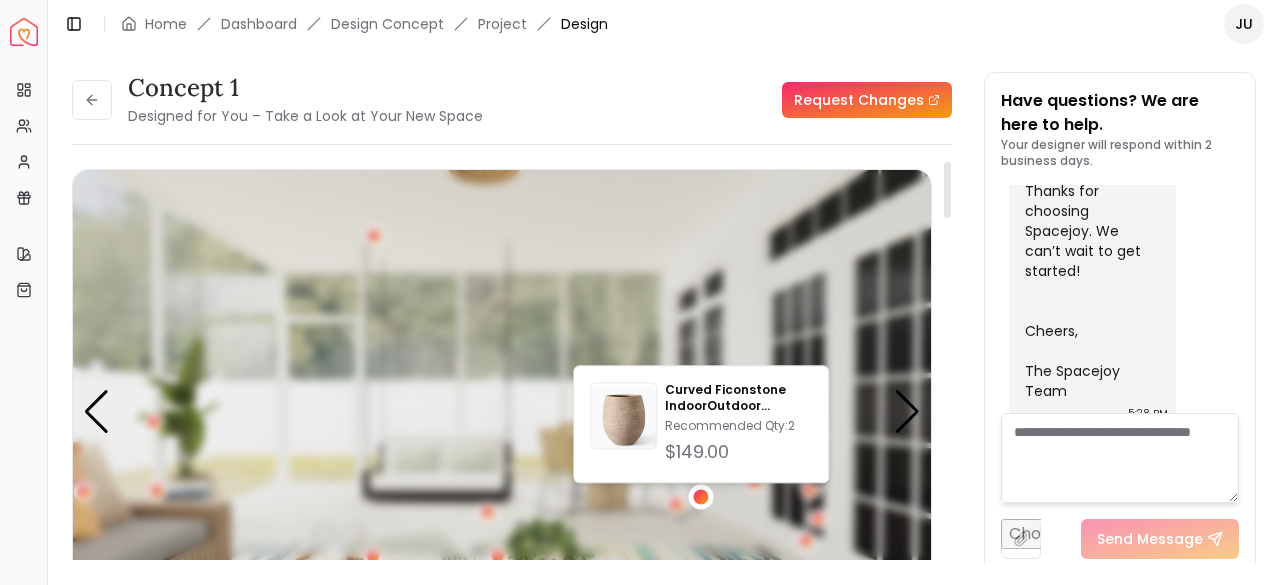 click at bounding box center (701, 496) 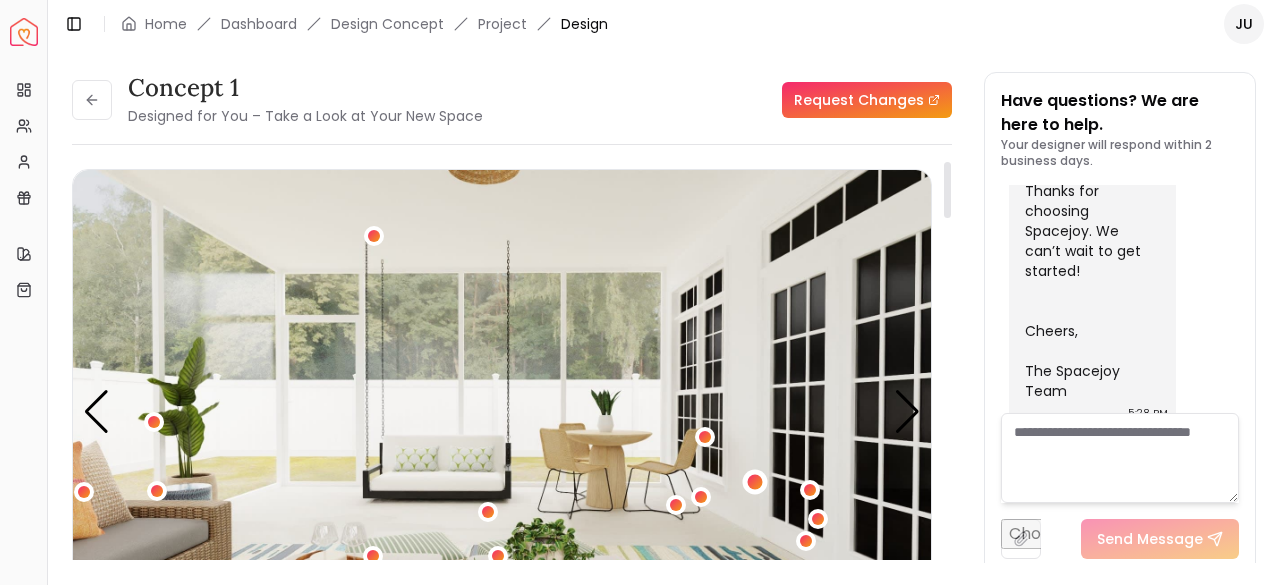 click at bounding box center [755, 481] 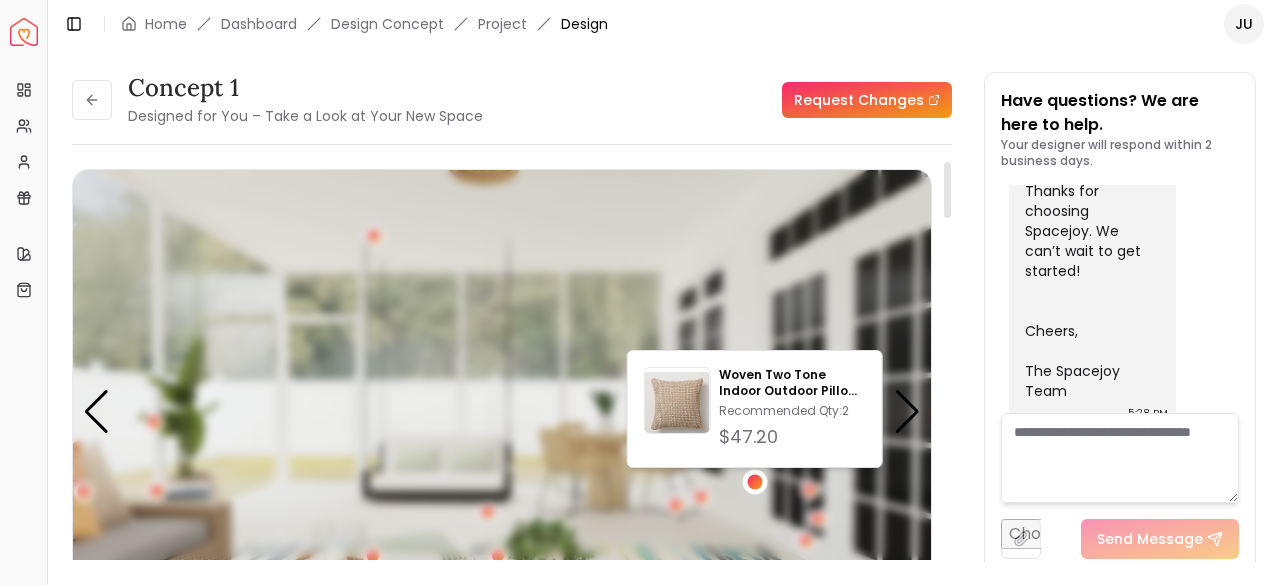click at bounding box center (755, 481) 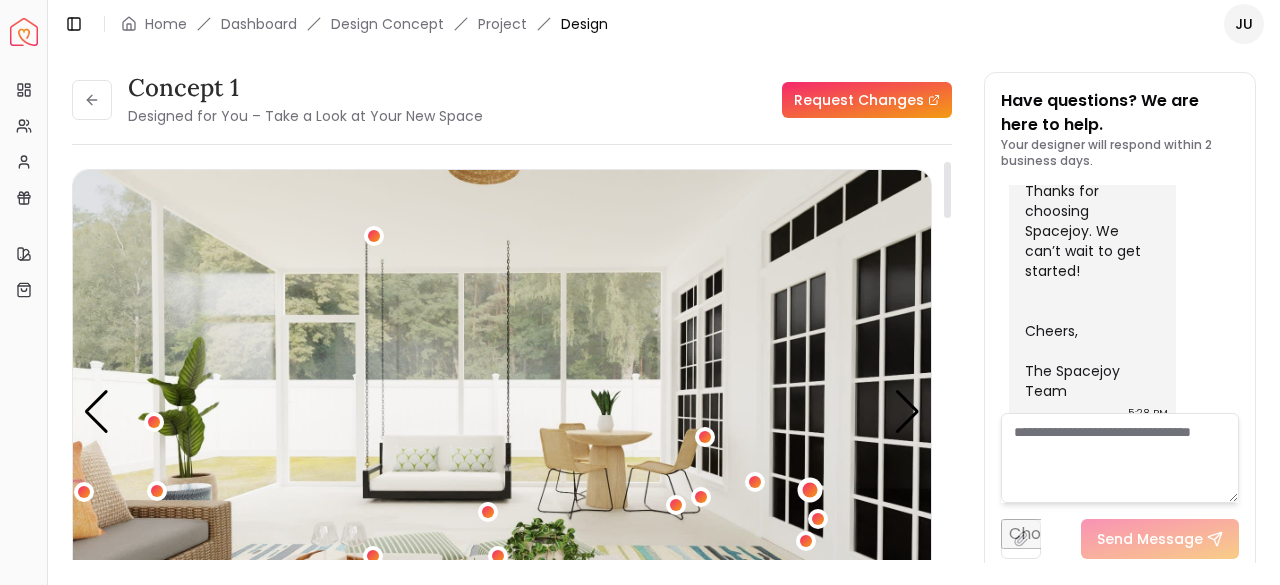click at bounding box center (809, 489) 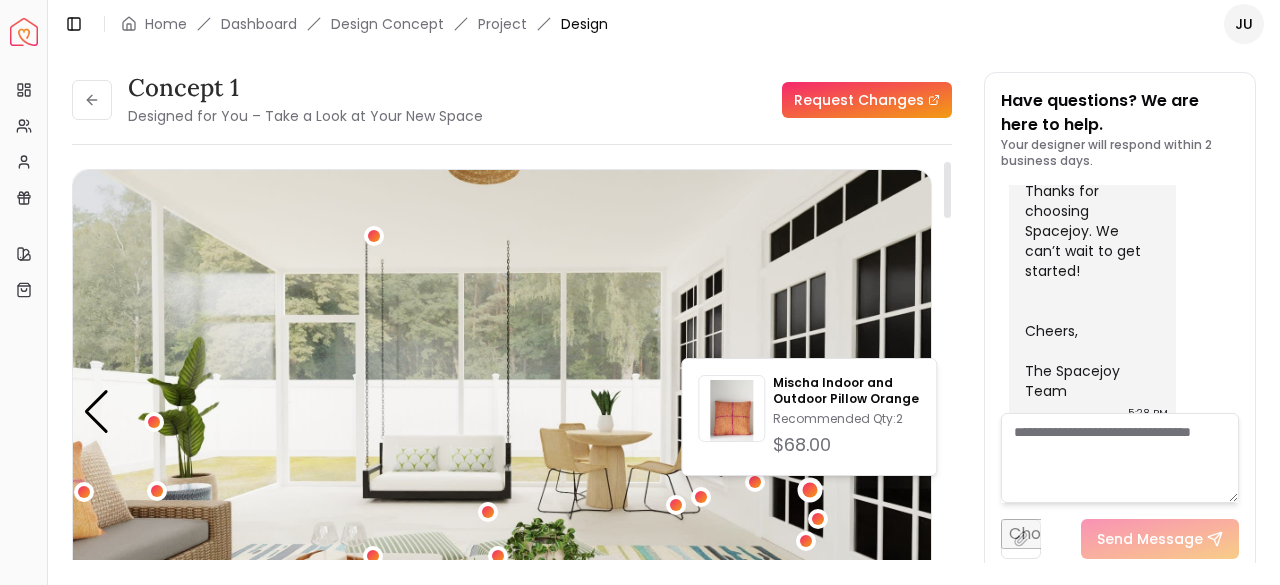 click at bounding box center (502, 411) 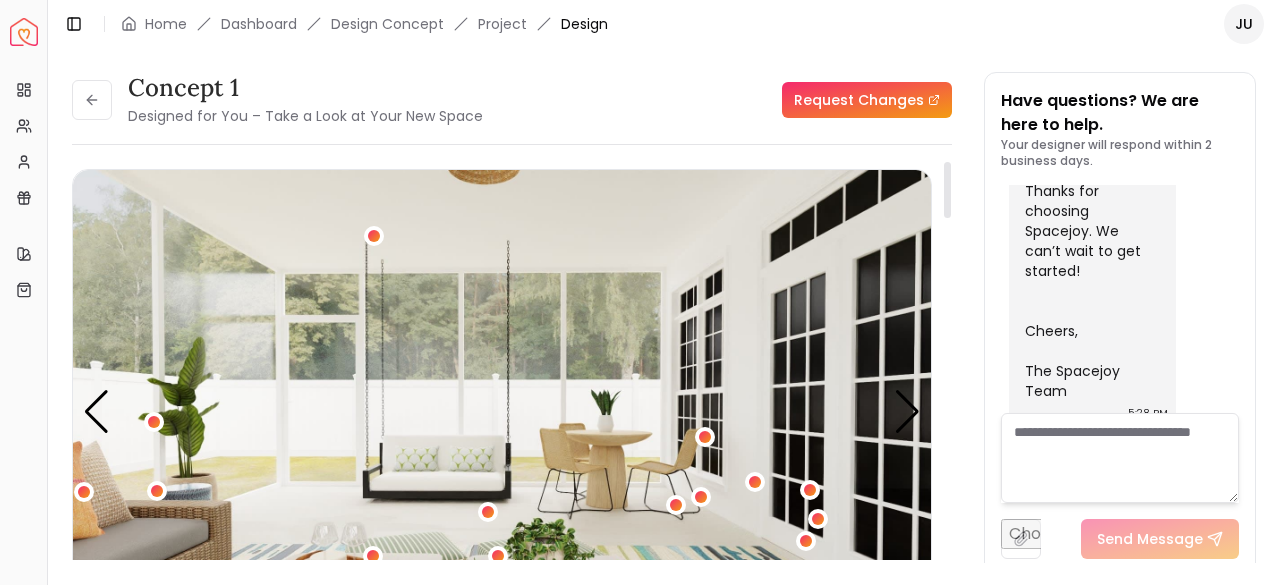 scroll, scrollTop: 100, scrollLeft: 0, axis: vertical 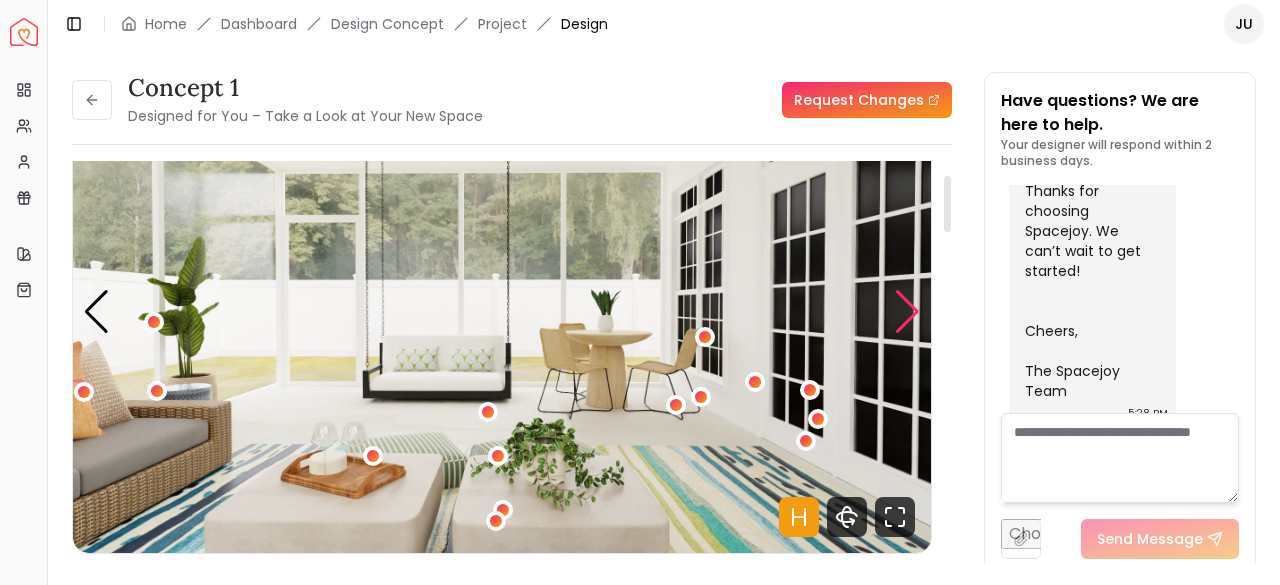 click at bounding box center [907, 312] 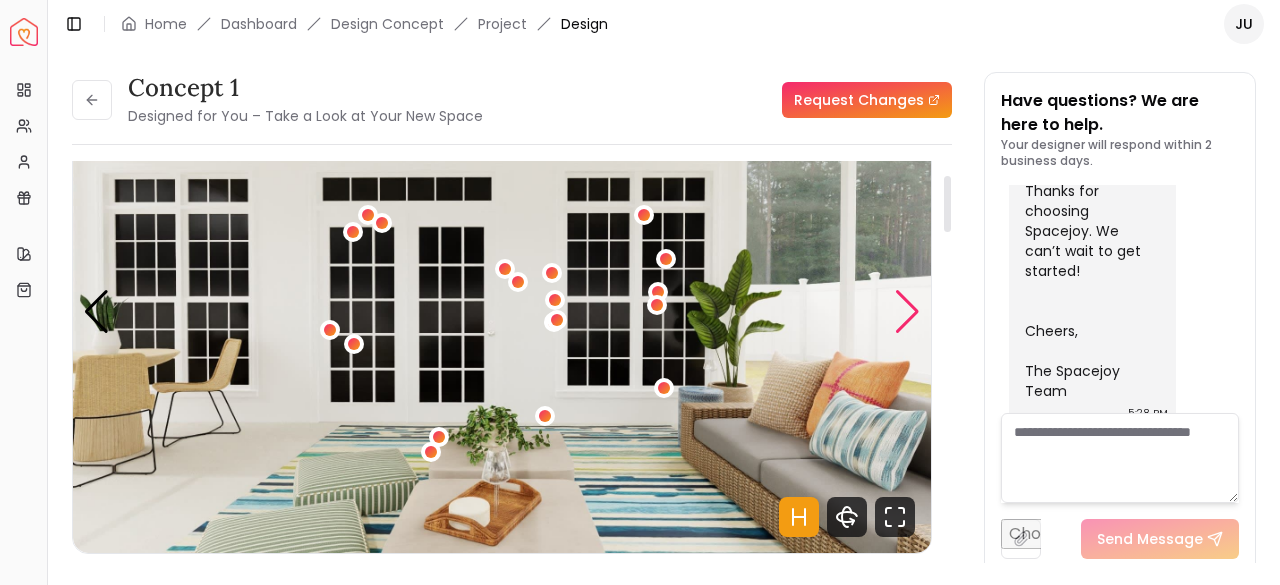 click at bounding box center (907, 312) 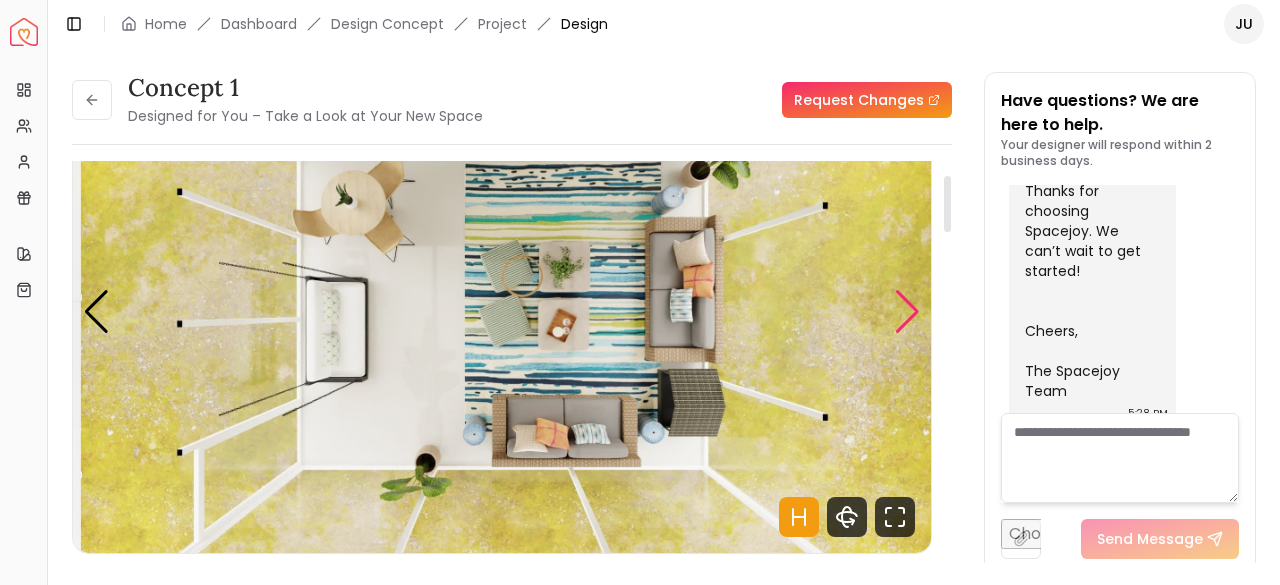 click at bounding box center (907, 312) 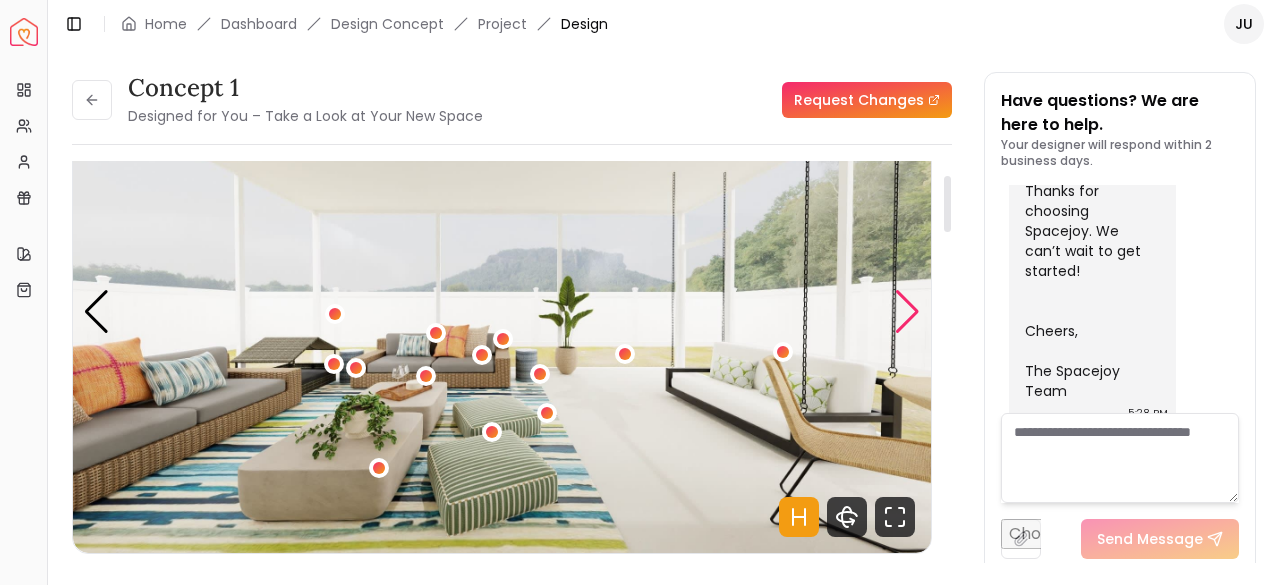 click at bounding box center [907, 312] 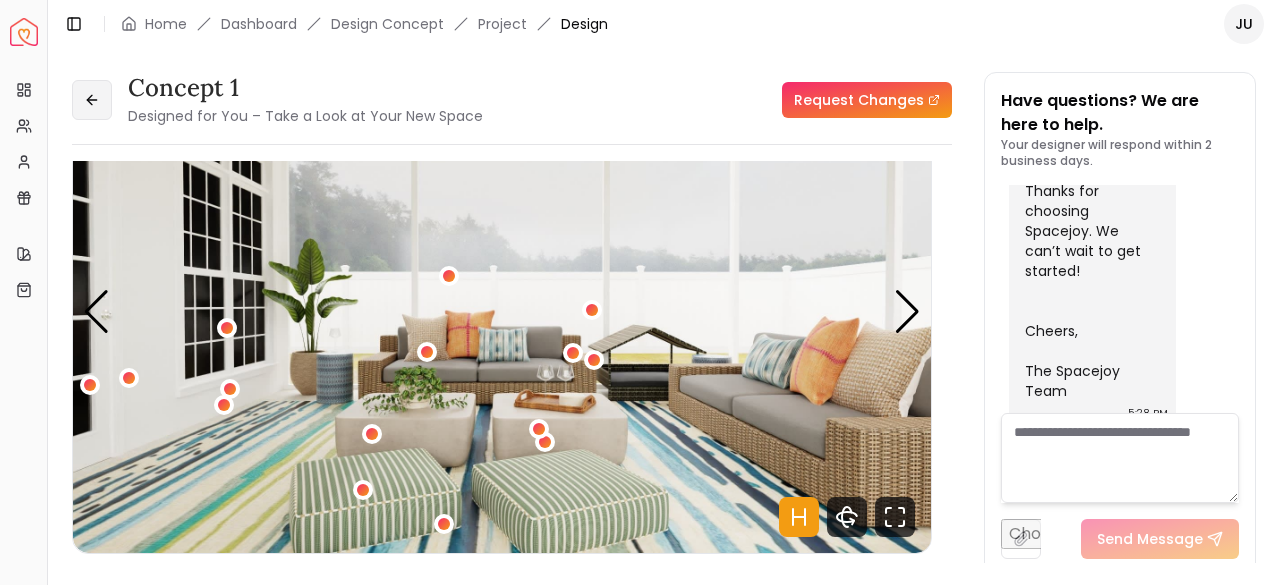 click 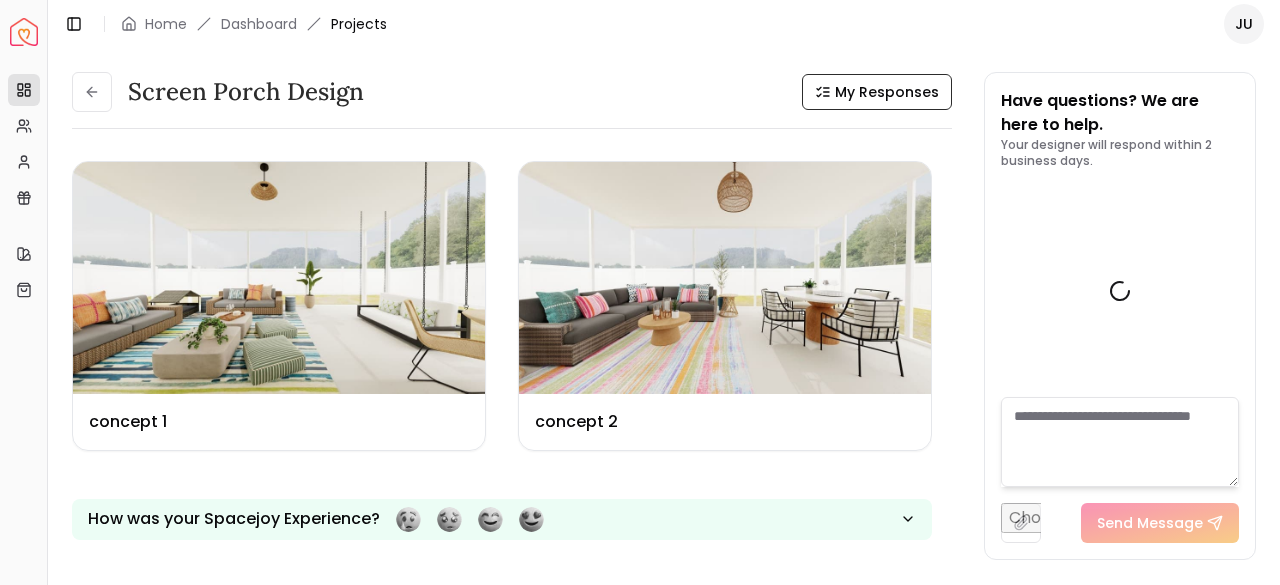 scroll, scrollTop: 1166, scrollLeft: 0, axis: vertical 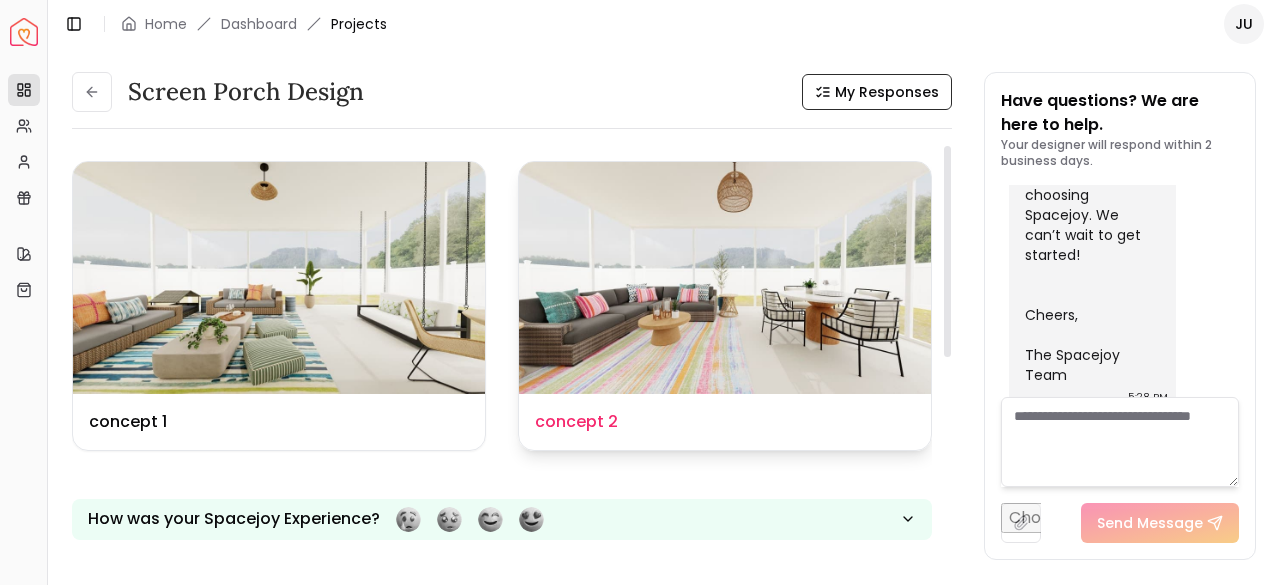 click at bounding box center [725, 278] 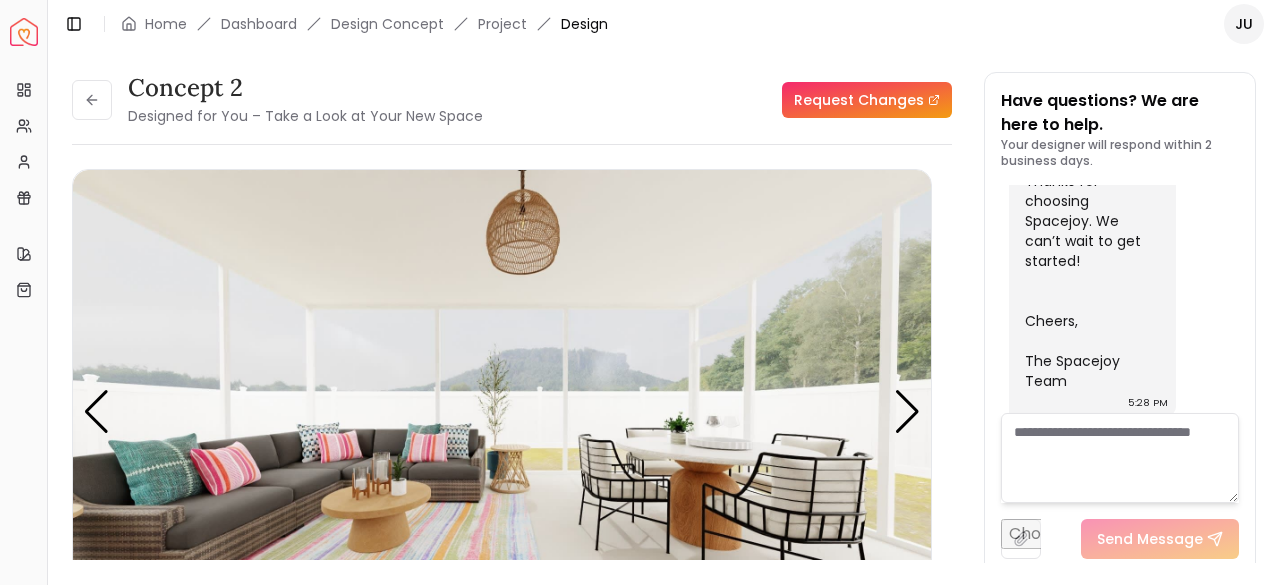 scroll, scrollTop: 1150, scrollLeft: 0, axis: vertical 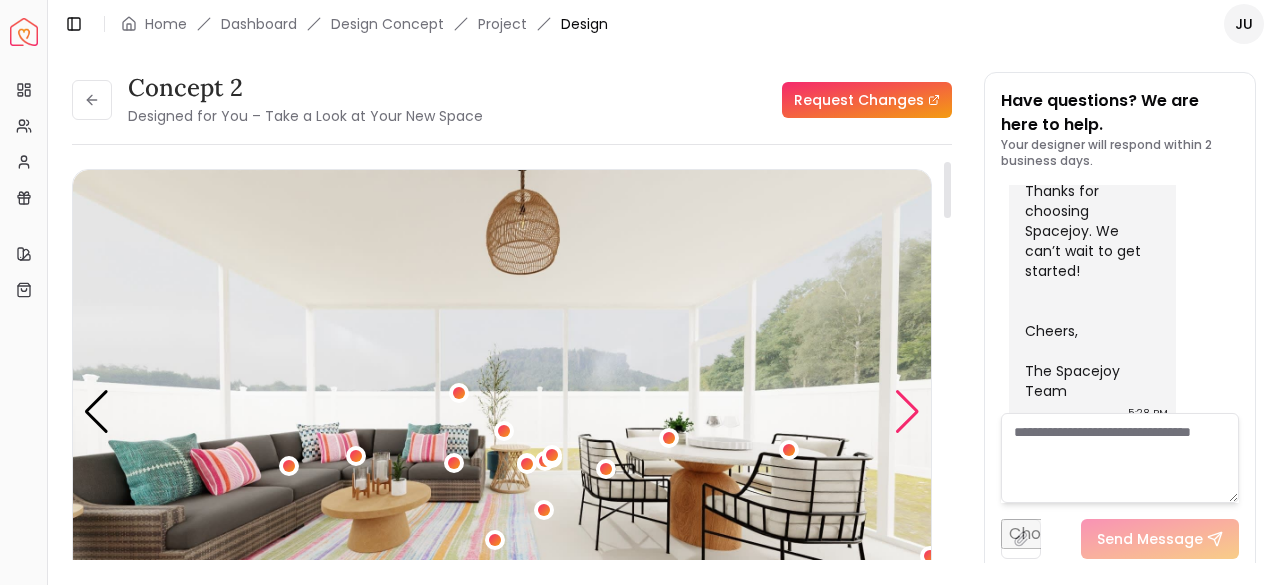 click at bounding box center (907, 412) 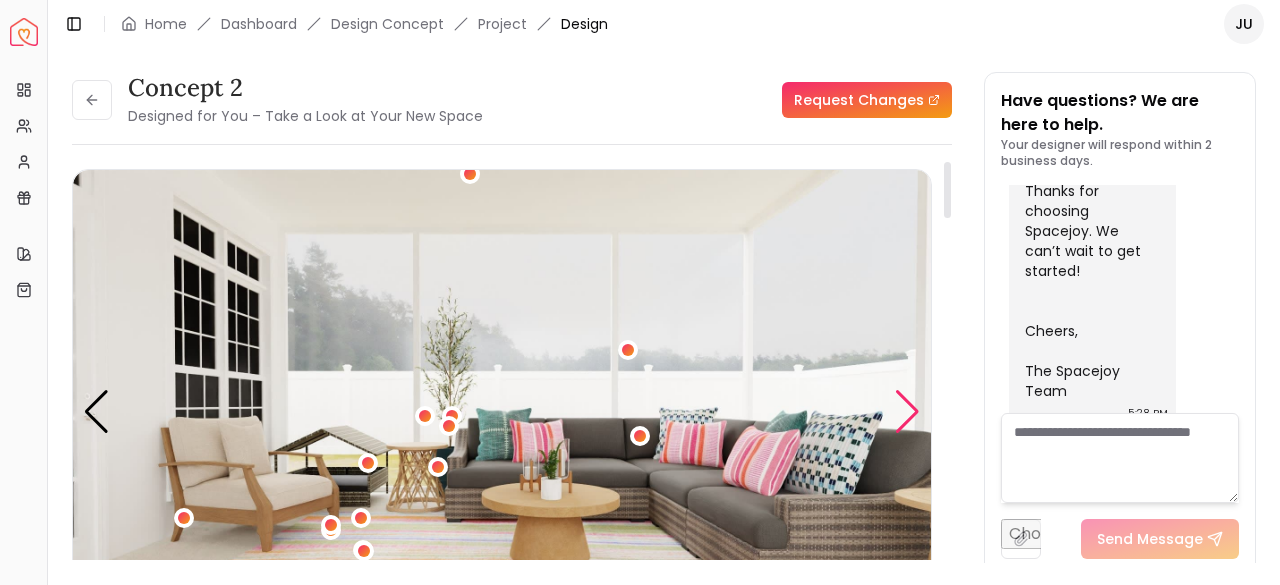 click at bounding box center (907, 412) 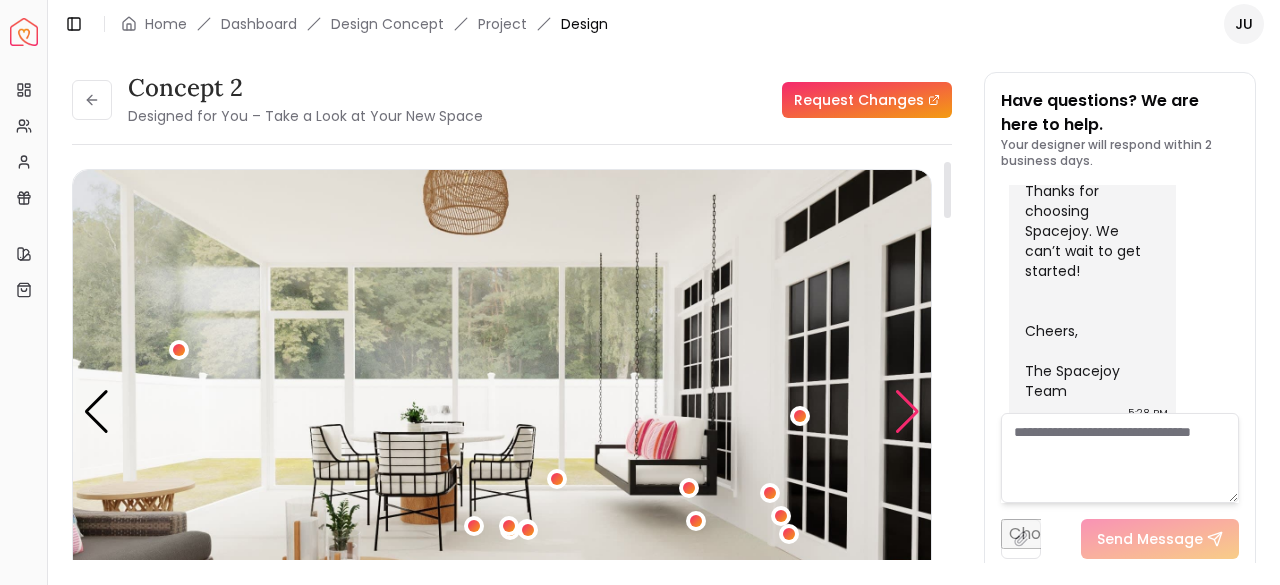 click at bounding box center [907, 412] 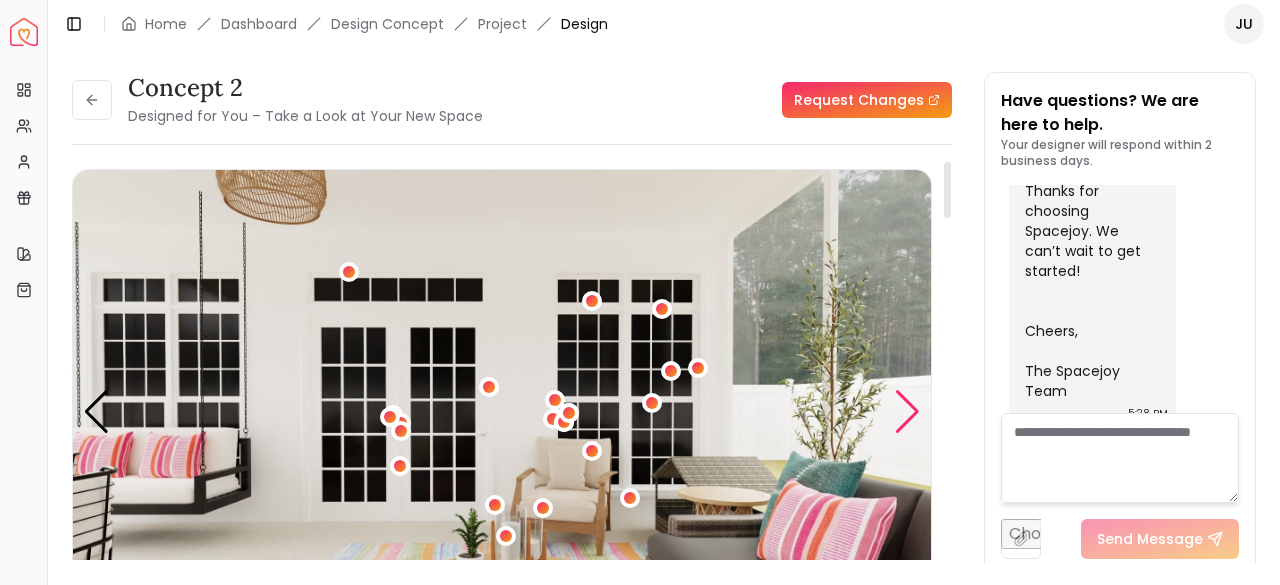click at bounding box center [907, 412] 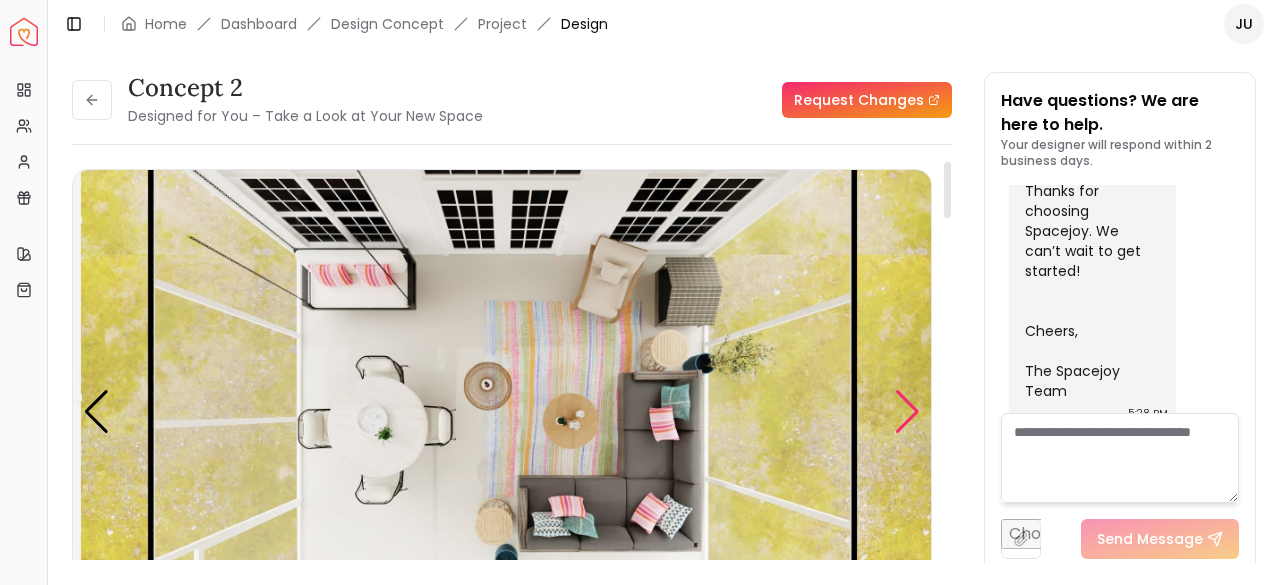 click at bounding box center (907, 412) 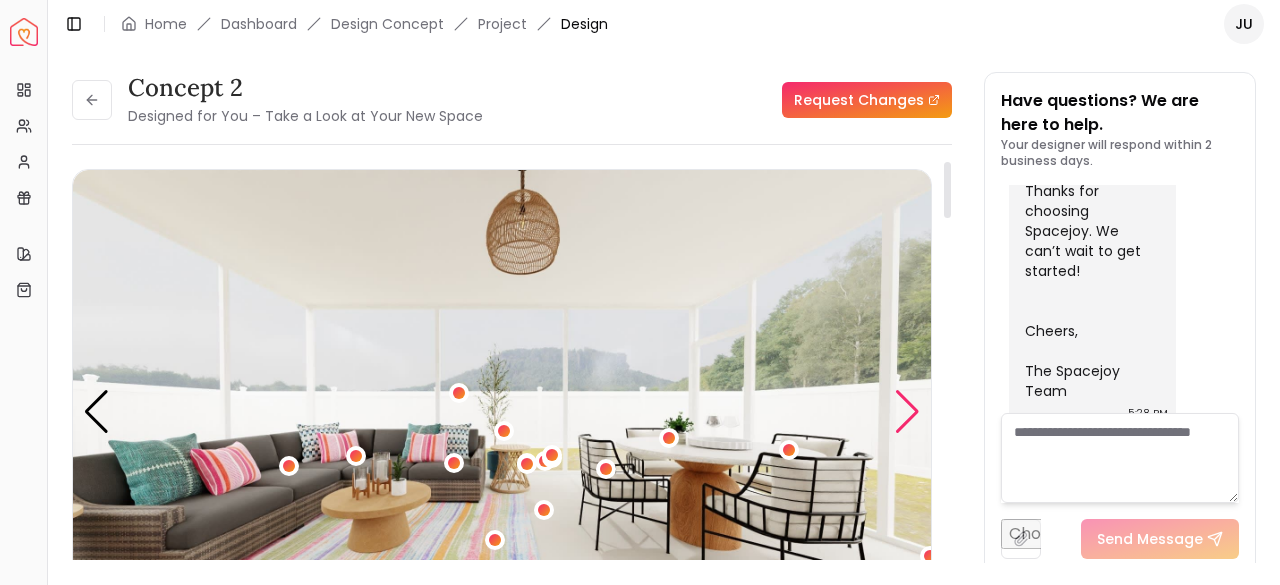 click at bounding box center [907, 412] 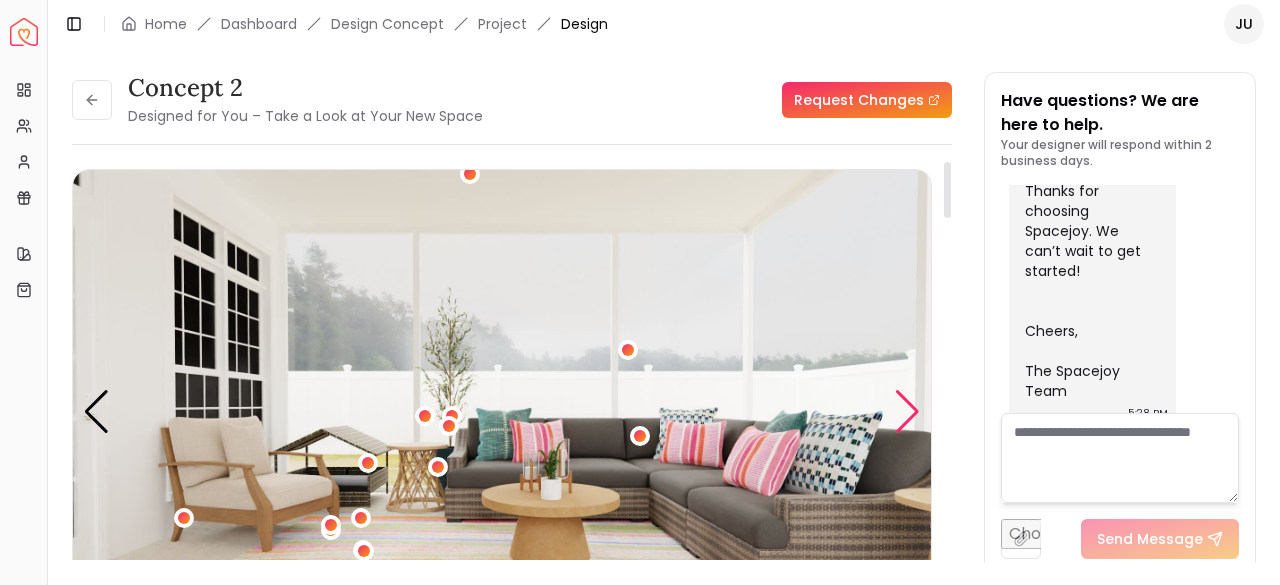 click at bounding box center (907, 412) 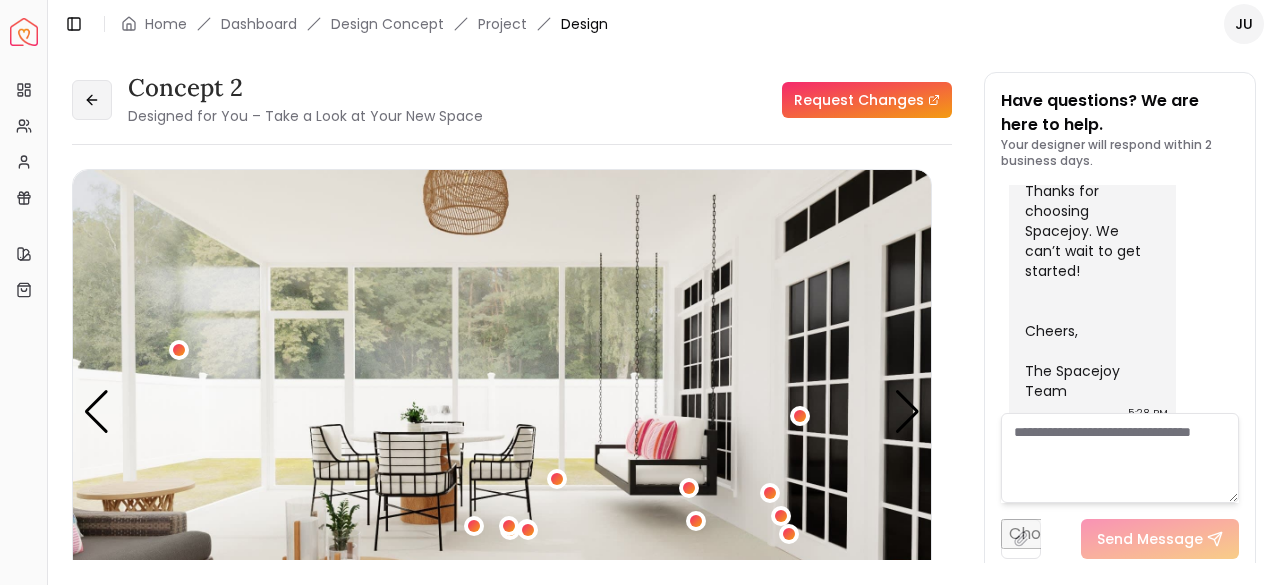 click 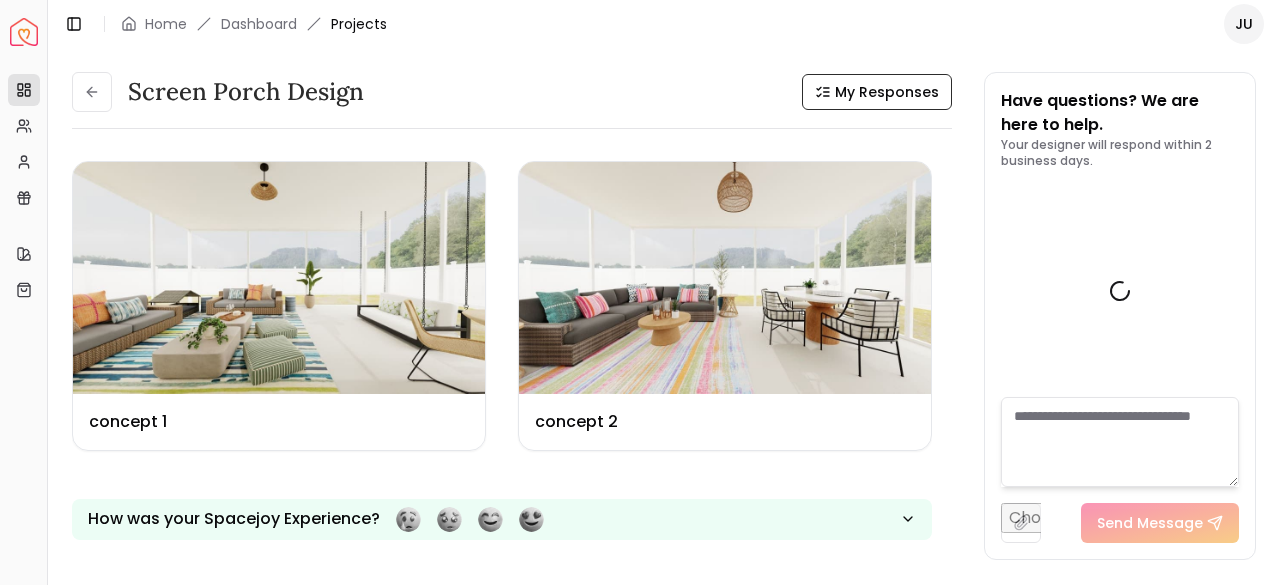scroll, scrollTop: 1166, scrollLeft: 0, axis: vertical 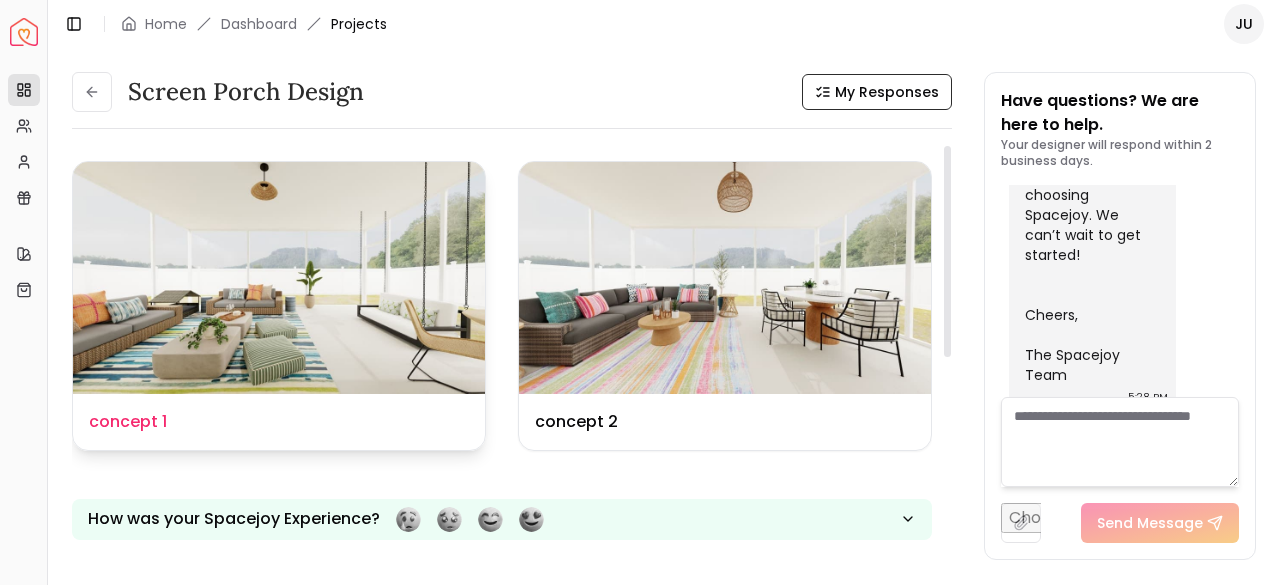 click at bounding box center [279, 278] 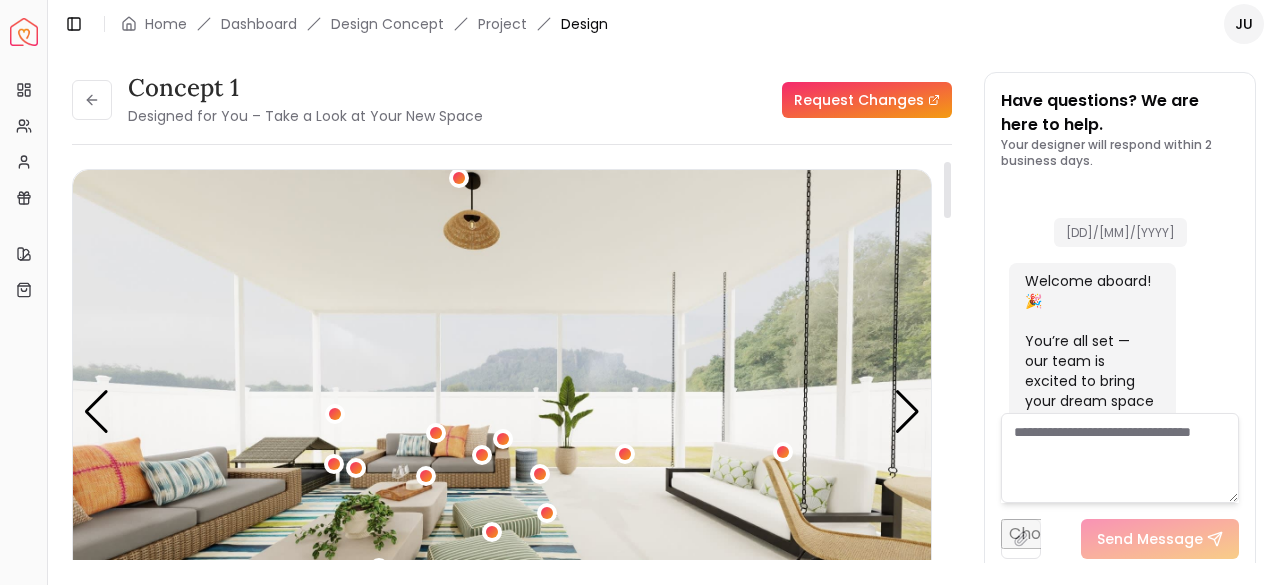 scroll, scrollTop: 1150, scrollLeft: 0, axis: vertical 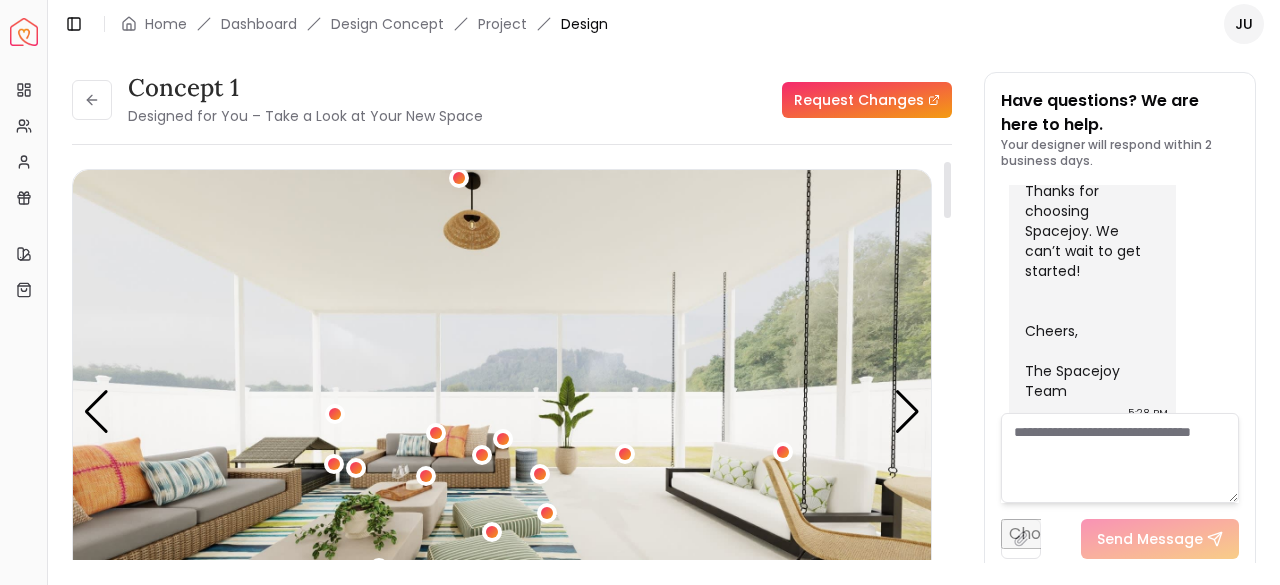 click at bounding box center [502, 411] 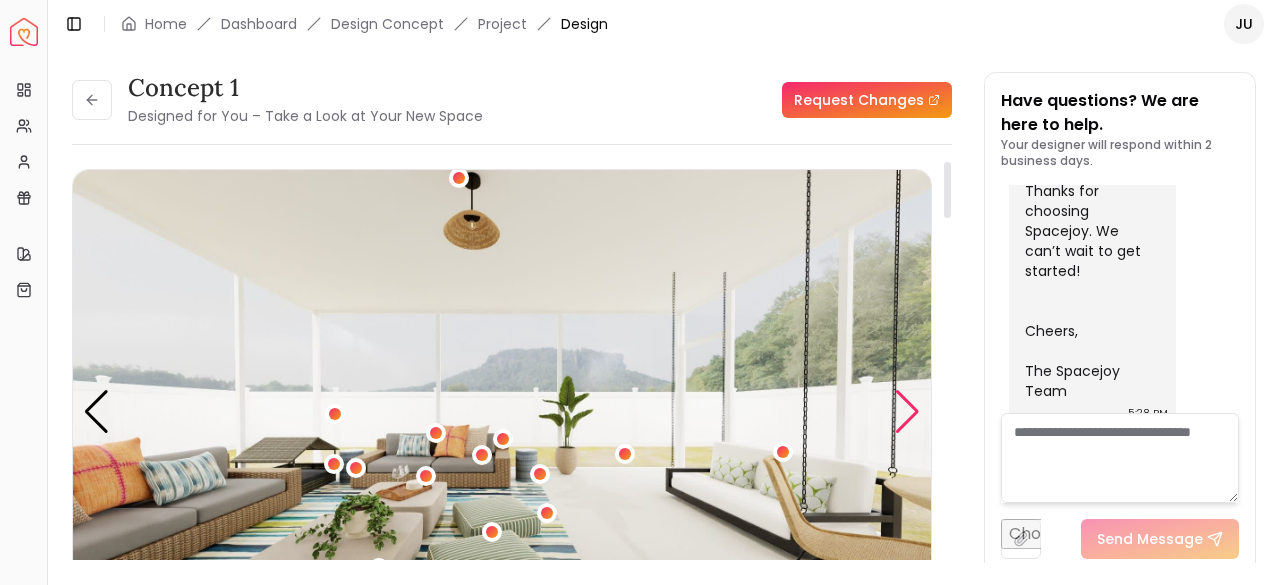 click at bounding box center [907, 412] 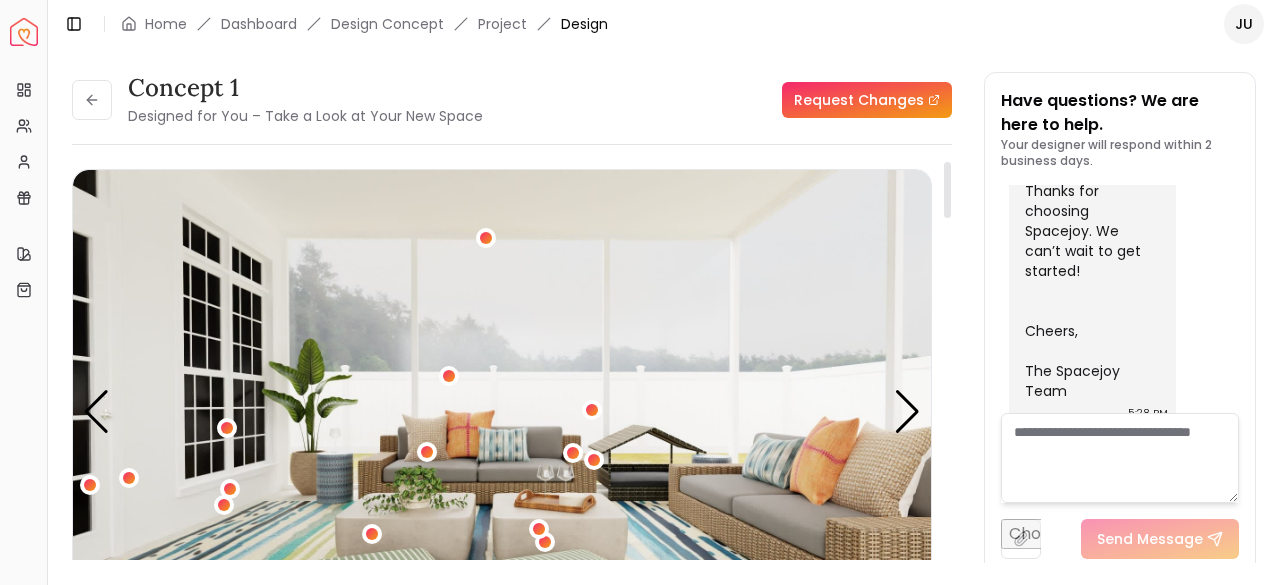 click at bounding box center [502, 411] 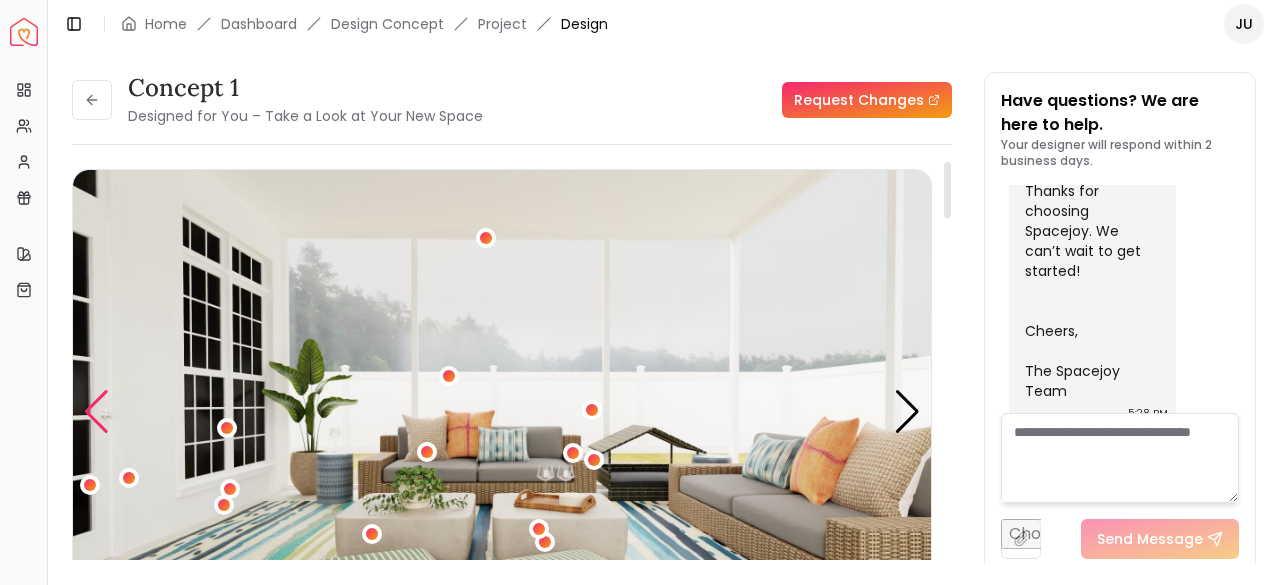 click at bounding box center [96, 412] 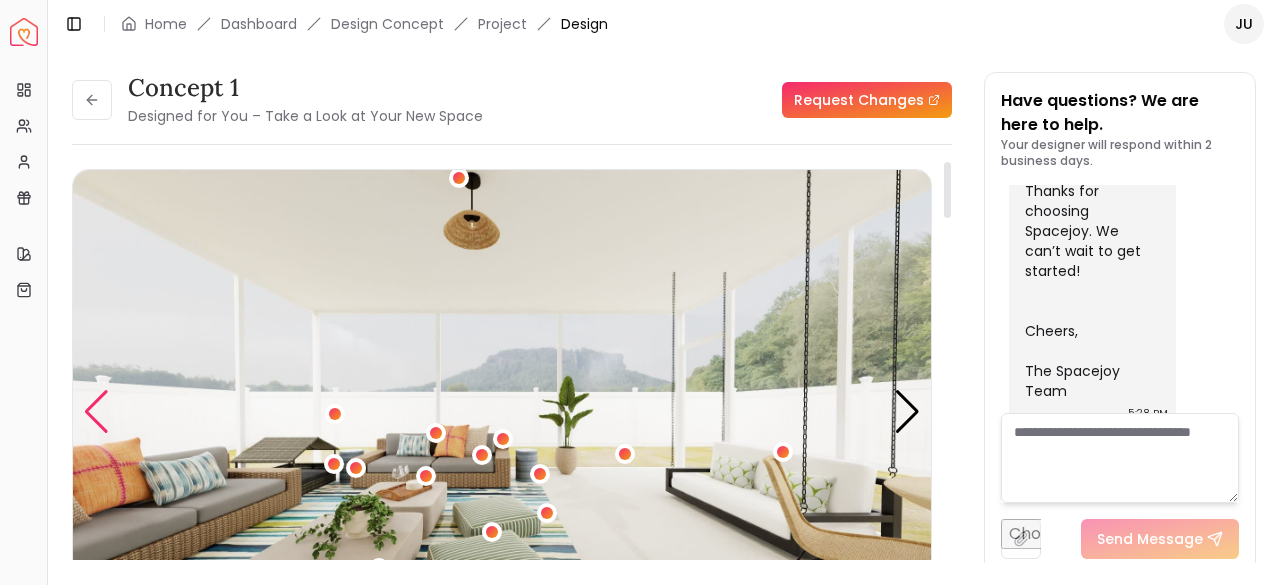 click at bounding box center (96, 412) 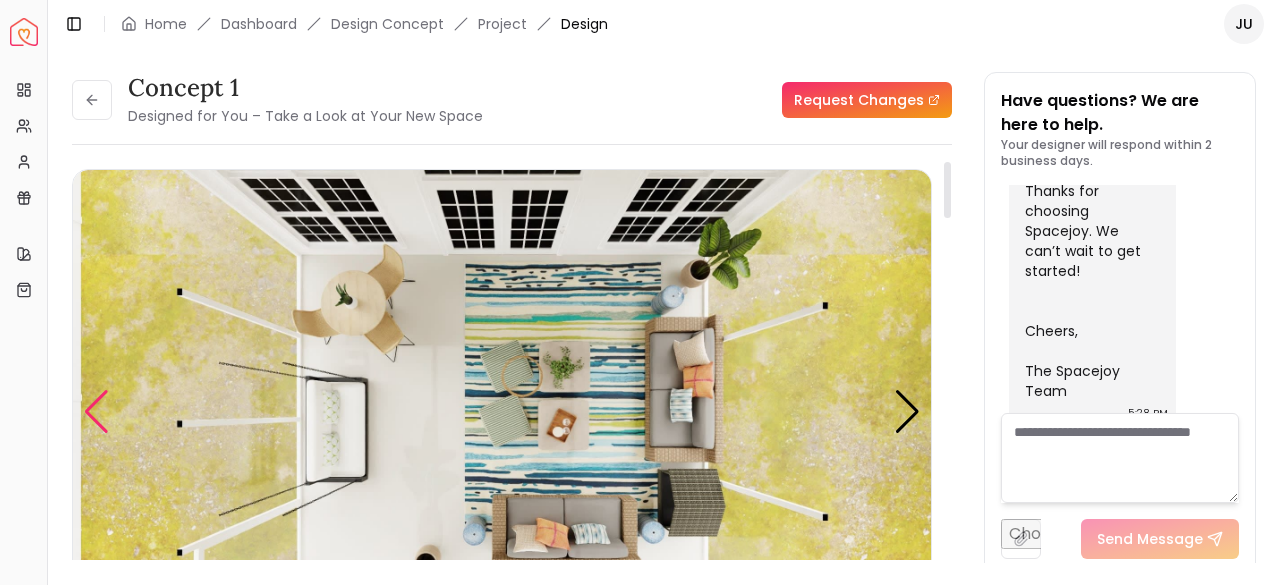 click at bounding box center [96, 412] 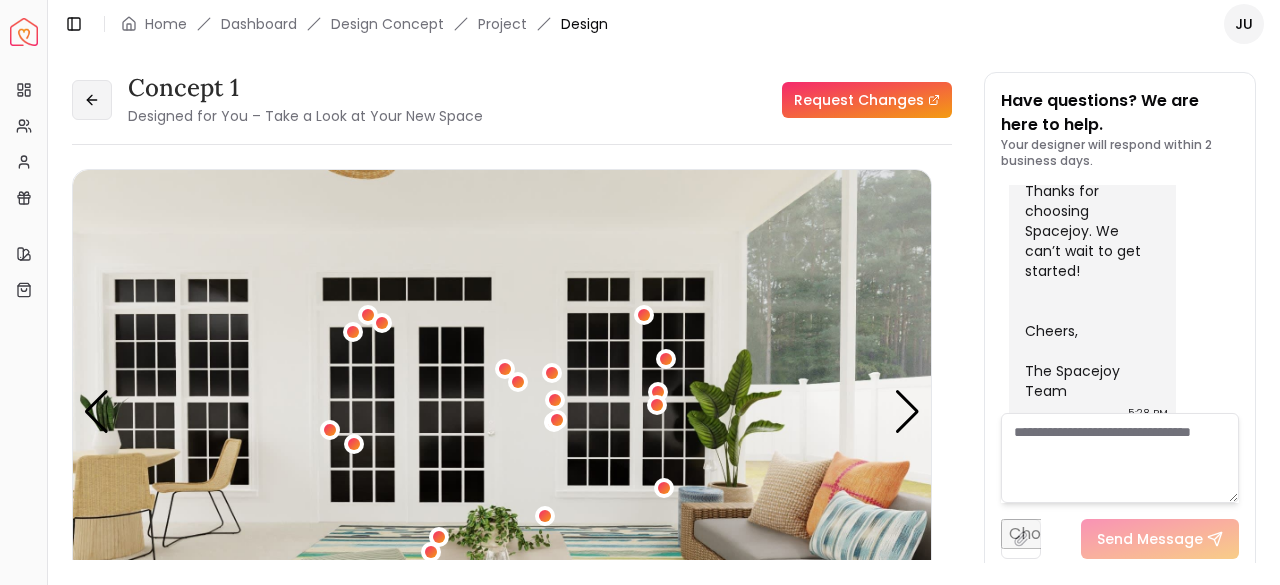 click 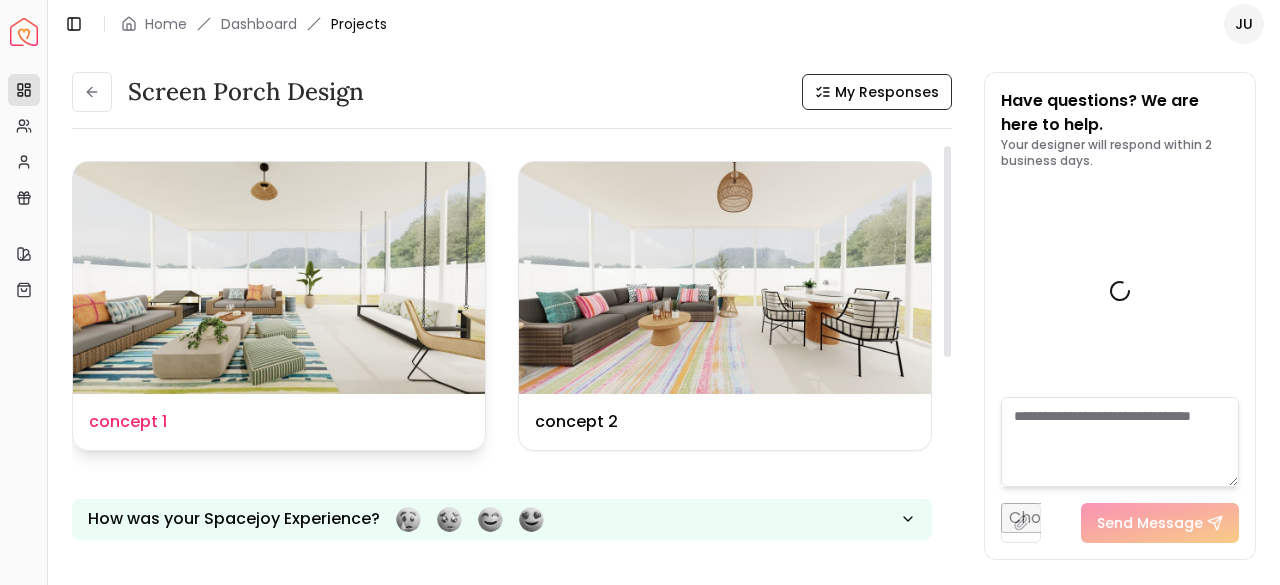 scroll, scrollTop: 1166, scrollLeft: 0, axis: vertical 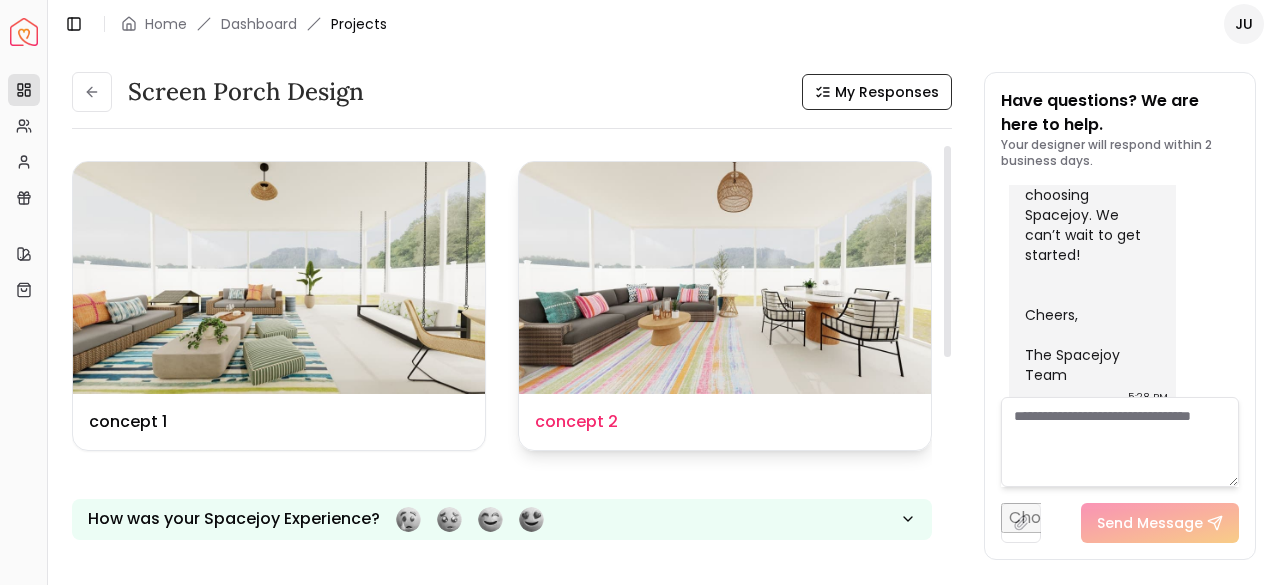click at bounding box center [725, 278] 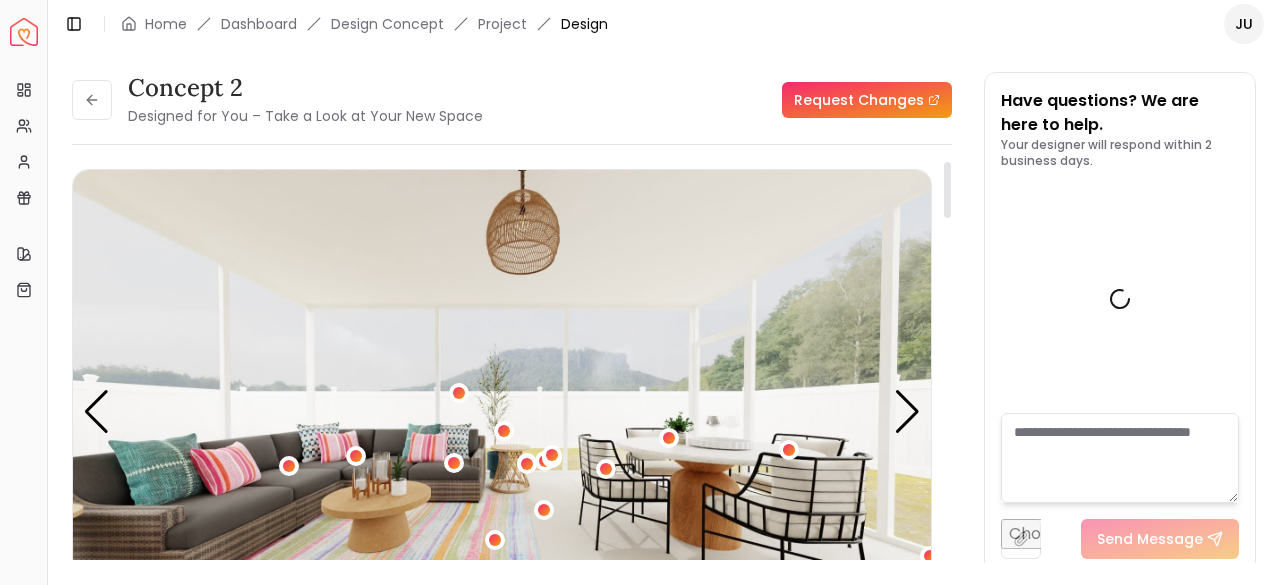 scroll, scrollTop: 1150, scrollLeft: 0, axis: vertical 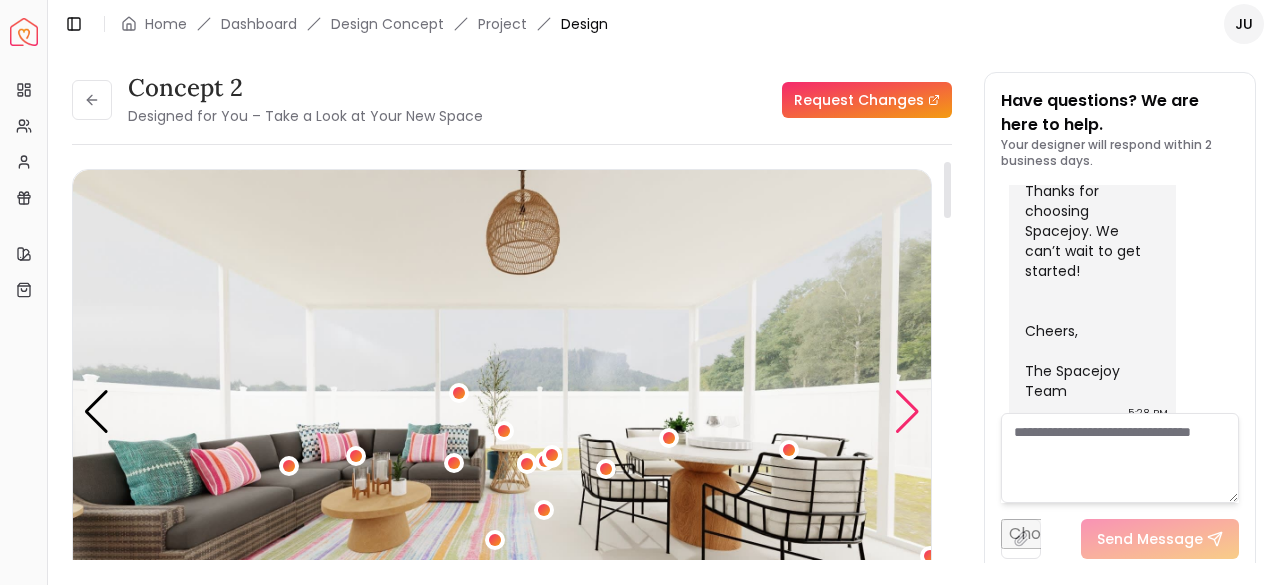 click at bounding box center [907, 412] 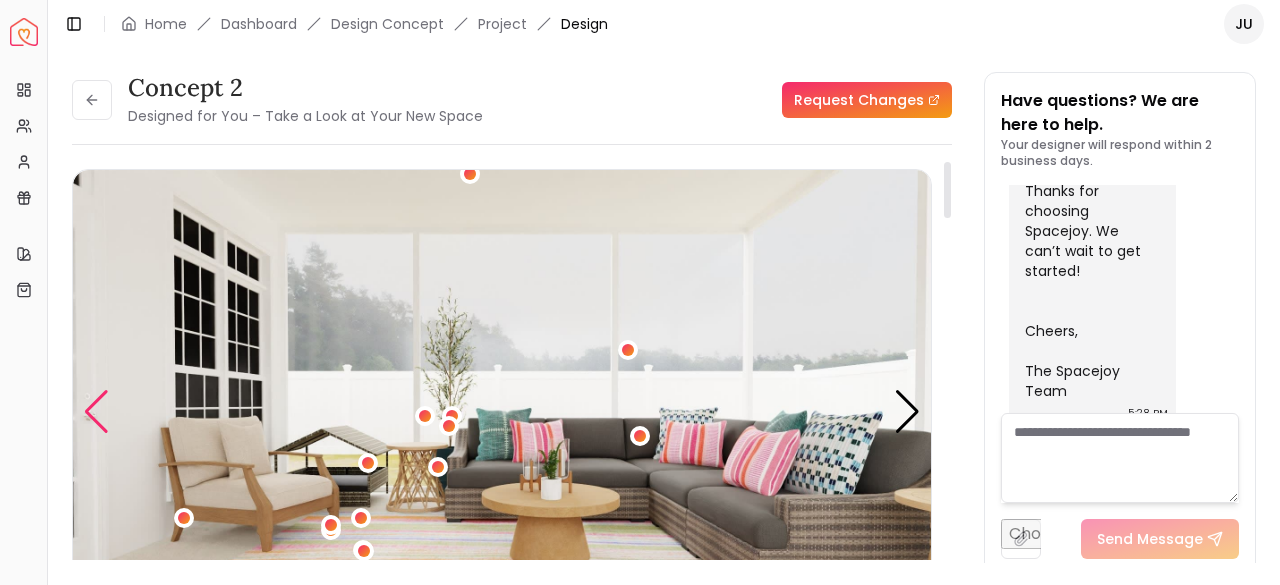 click at bounding box center (96, 412) 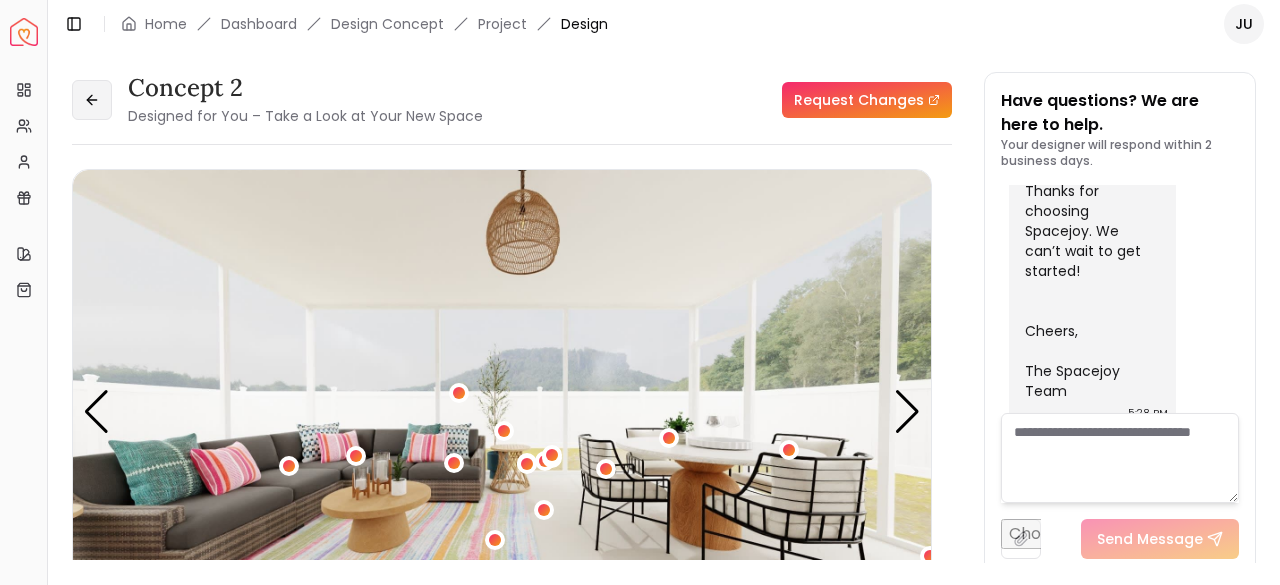 click at bounding box center [92, 100] 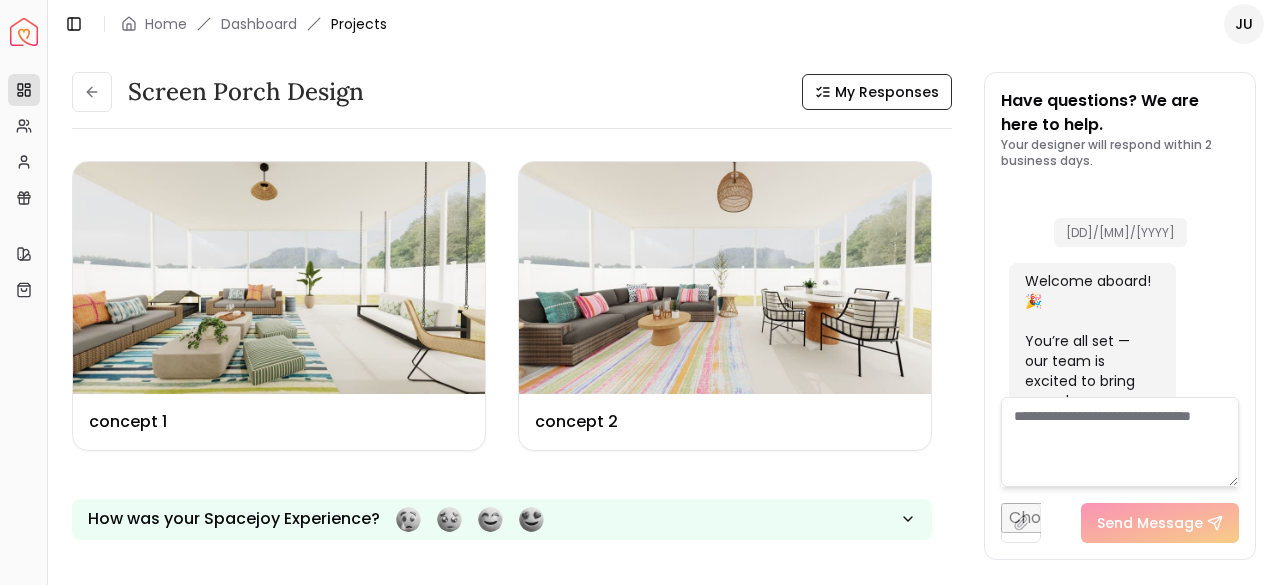 scroll, scrollTop: 1166, scrollLeft: 0, axis: vertical 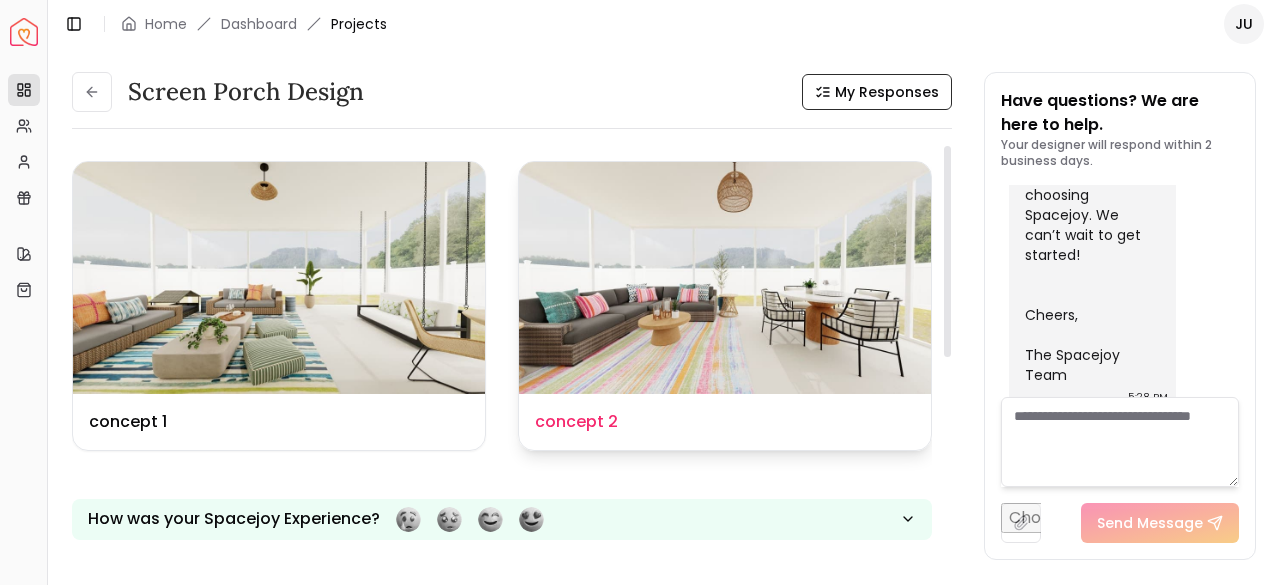 click at bounding box center (725, 278) 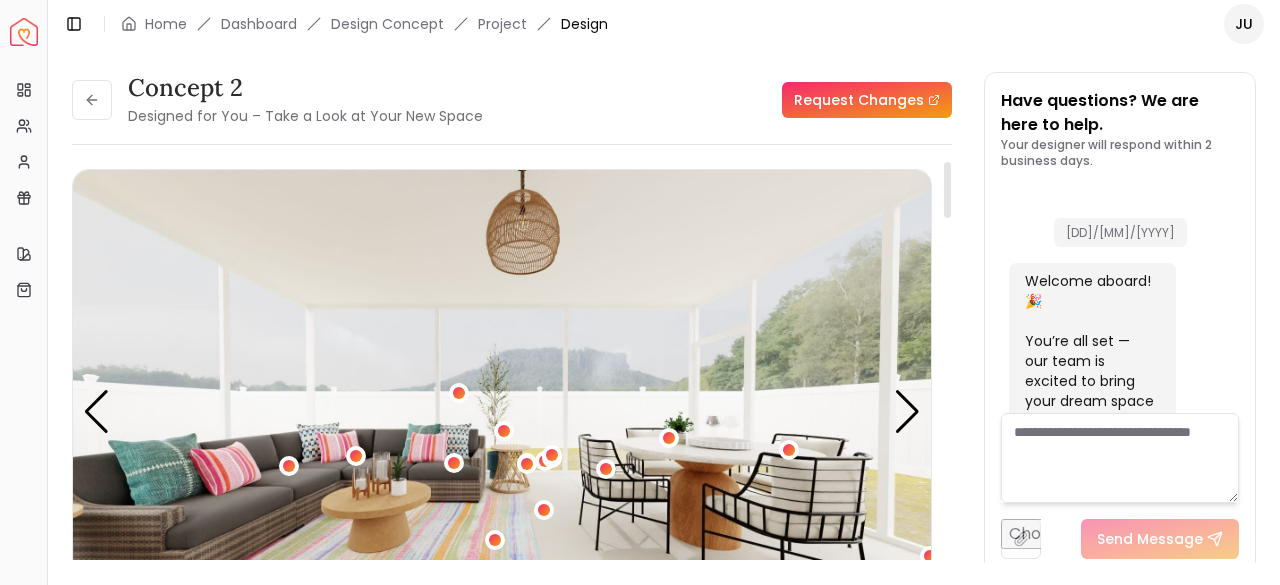 scroll, scrollTop: 1150, scrollLeft: 0, axis: vertical 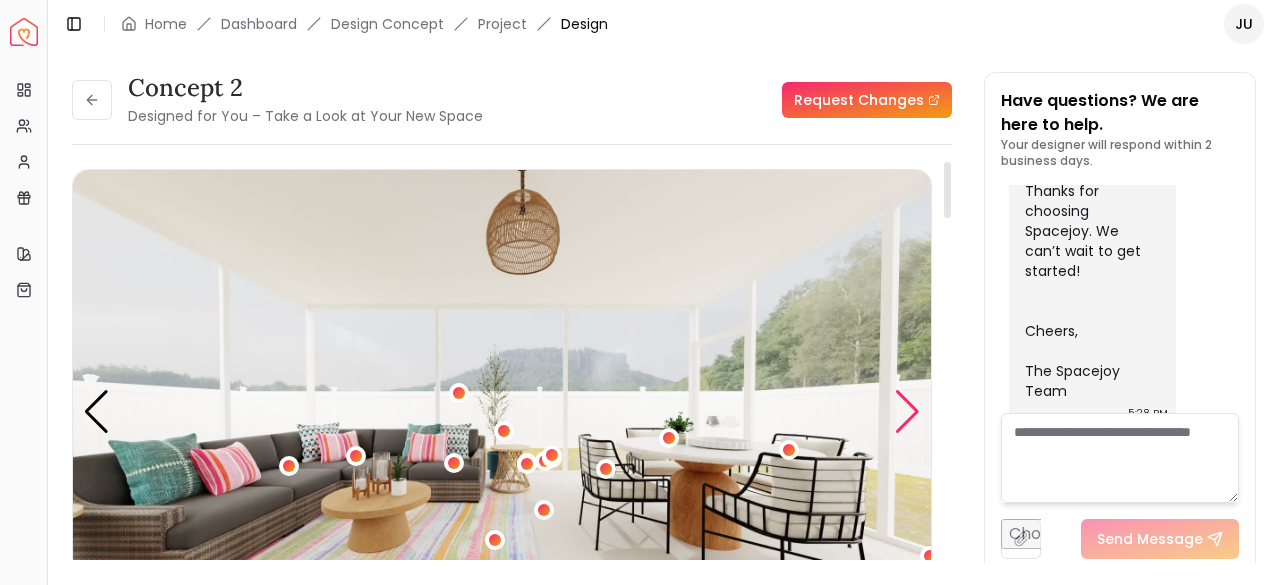 click at bounding box center [907, 412] 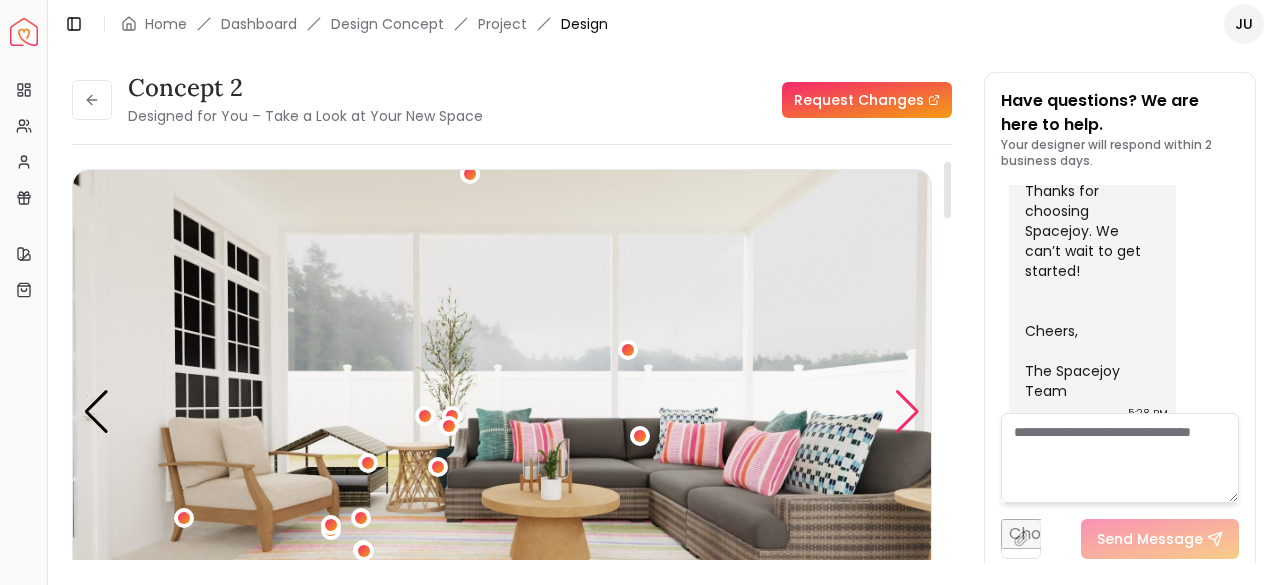 click at bounding box center [907, 412] 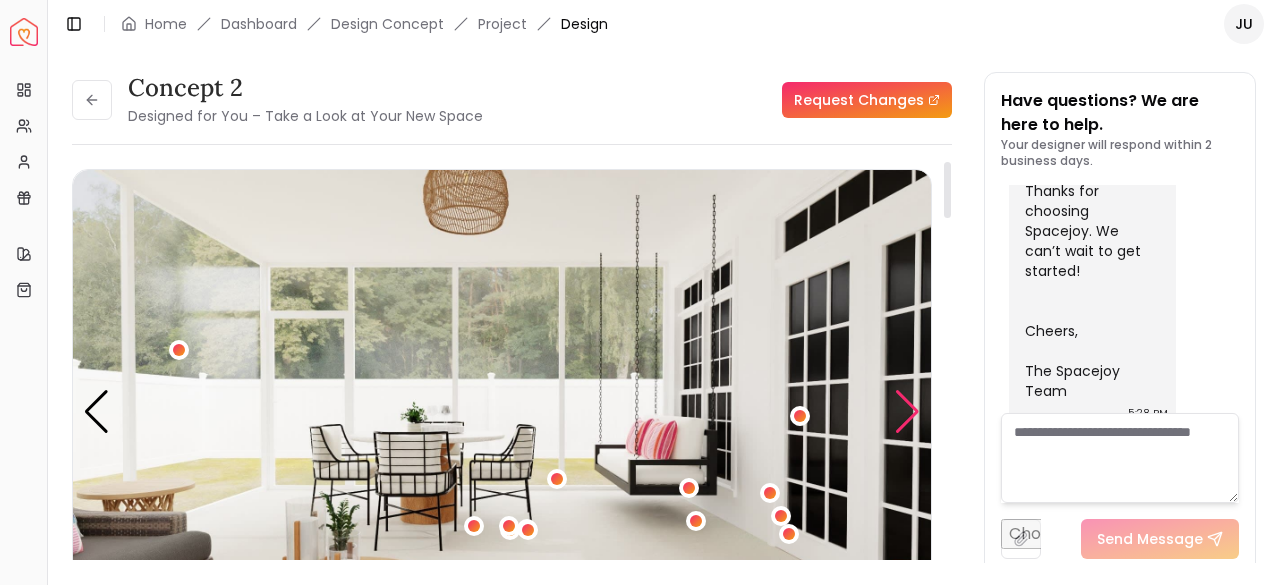 click at bounding box center (907, 412) 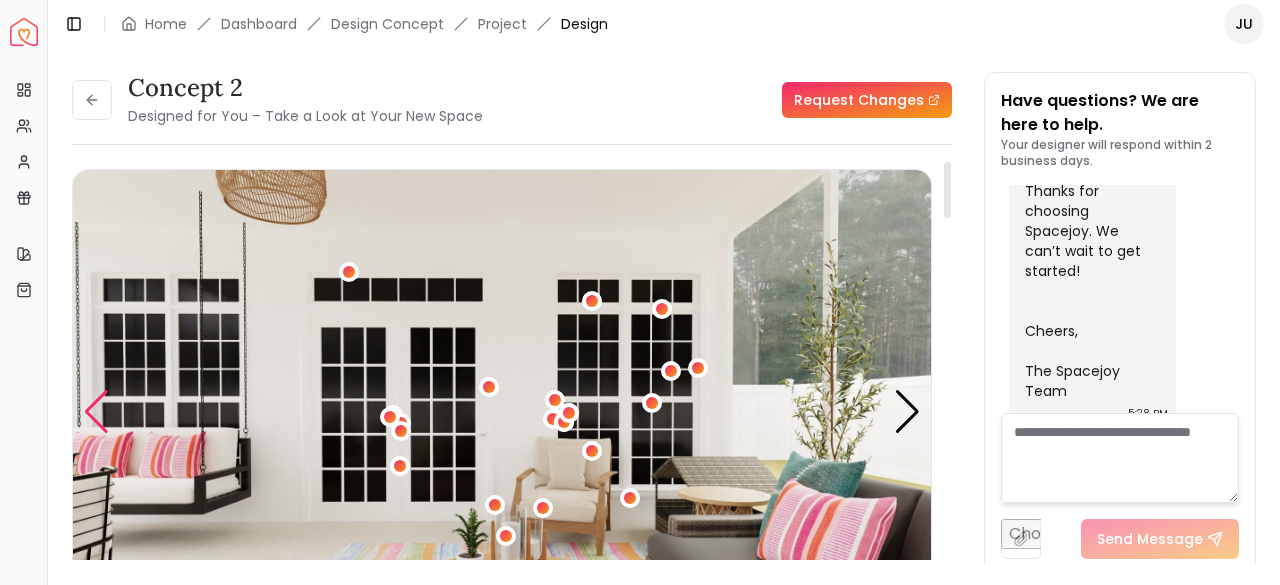 click at bounding box center [96, 412] 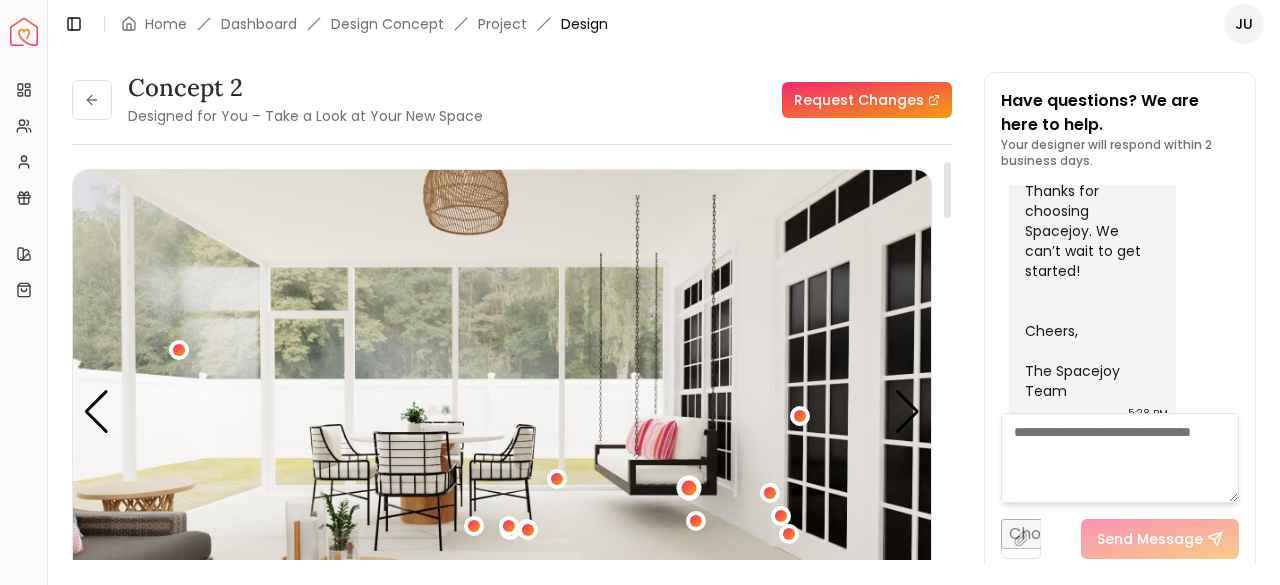click at bounding box center (689, 488) 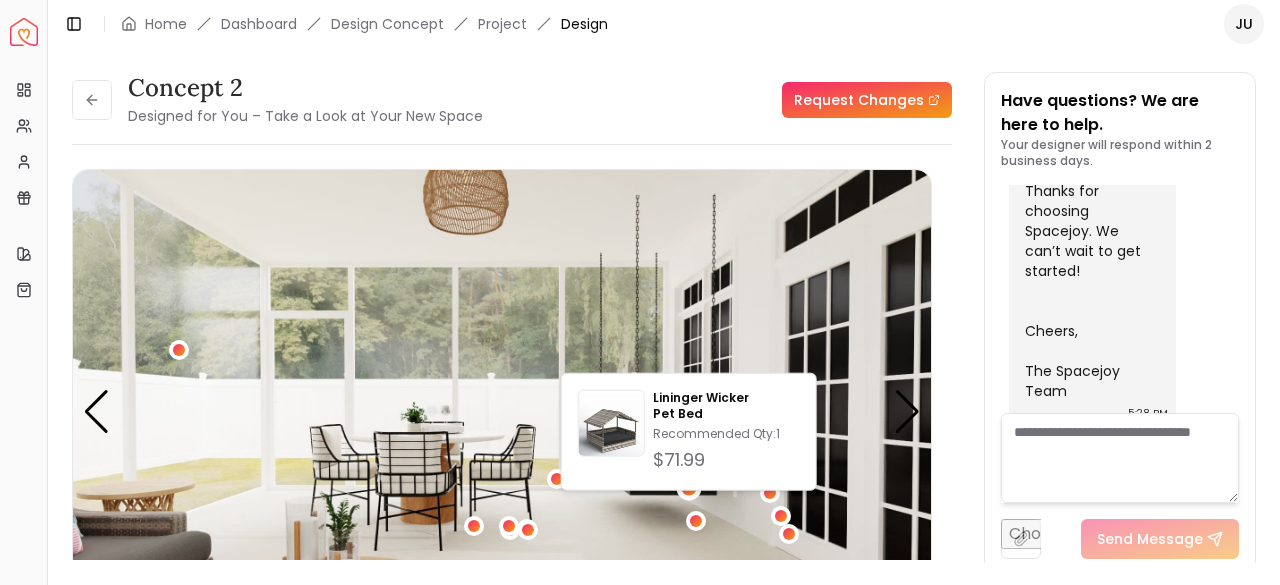 click on "concept 2 Designed for You – Take a Look at Your New Space Request Changes concept 2 Designed for You – Take a Look at Your New Space Request Changes Hotspots On Density Show All Pannellum Loading... Start Angela Amore Please listen to the voice note from your designer, outlining the details of your design. Audio Note: Audio Note  1 0:00  /  1:03 Transcript:  For your concept too, you're going to see another colorful pastel palette ... Read more Wall Paints Featured in Your Design - Why Shop with Spacejoy? Shopping through Spacejoy isn’t just convenient — it’s smarter. Here’s why: One Cart, All Brands Our concierge places your orders across all retailers—no juggling multiple accounts. Track Everything, In One Place Monitor all your orders from different brands in your Spacejoy dashboard. Returns? Refunds? Relax. We manage returns and refunds with retailers so you don’t have to. Price Match Guarantee We match the best prices and notify you of drops before placing orders. Deals Done Right ( 24" at bounding box center [664, 305] 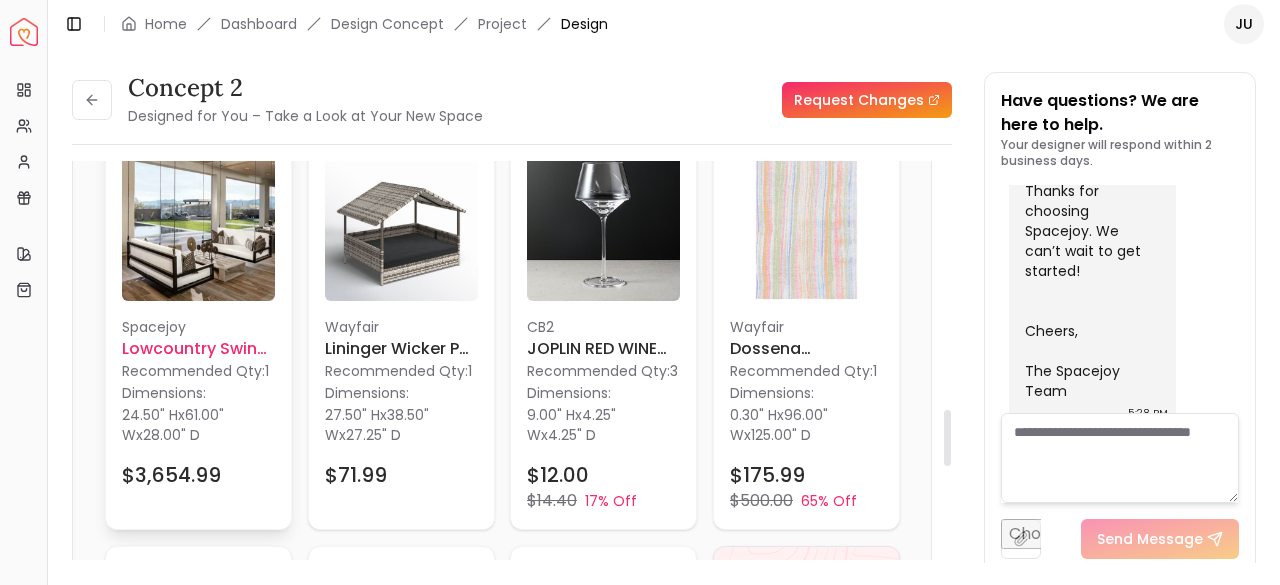 scroll, scrollTop: 1800, scrollLeft: 0, axis: vertical 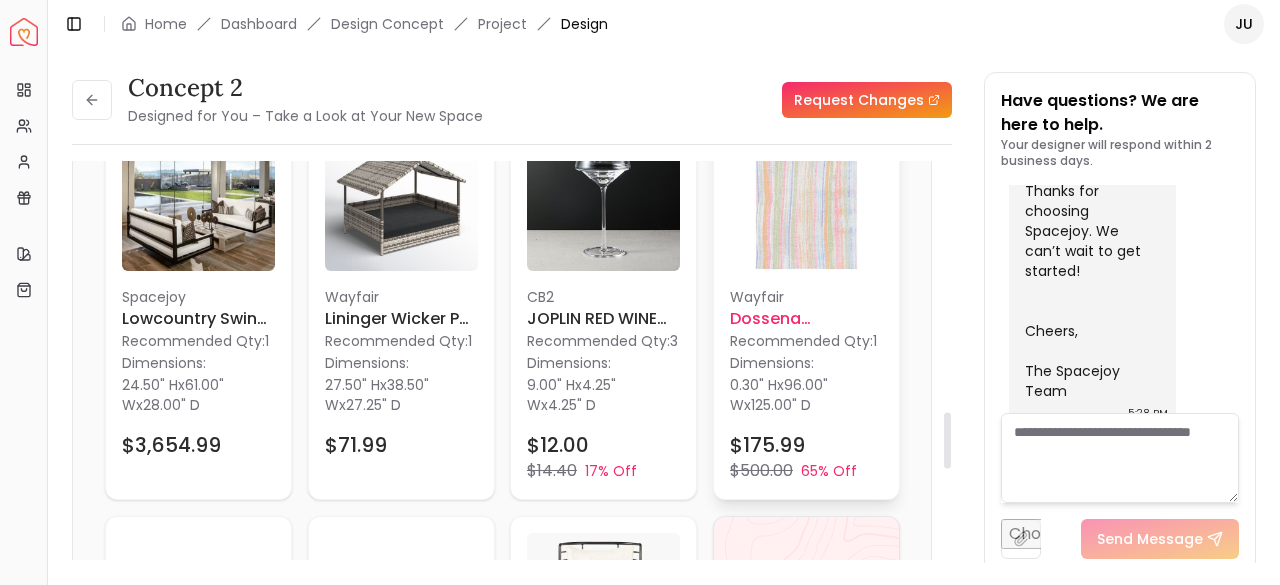 click on "Recommended Qty:  1" at bounding box center (806, 341) 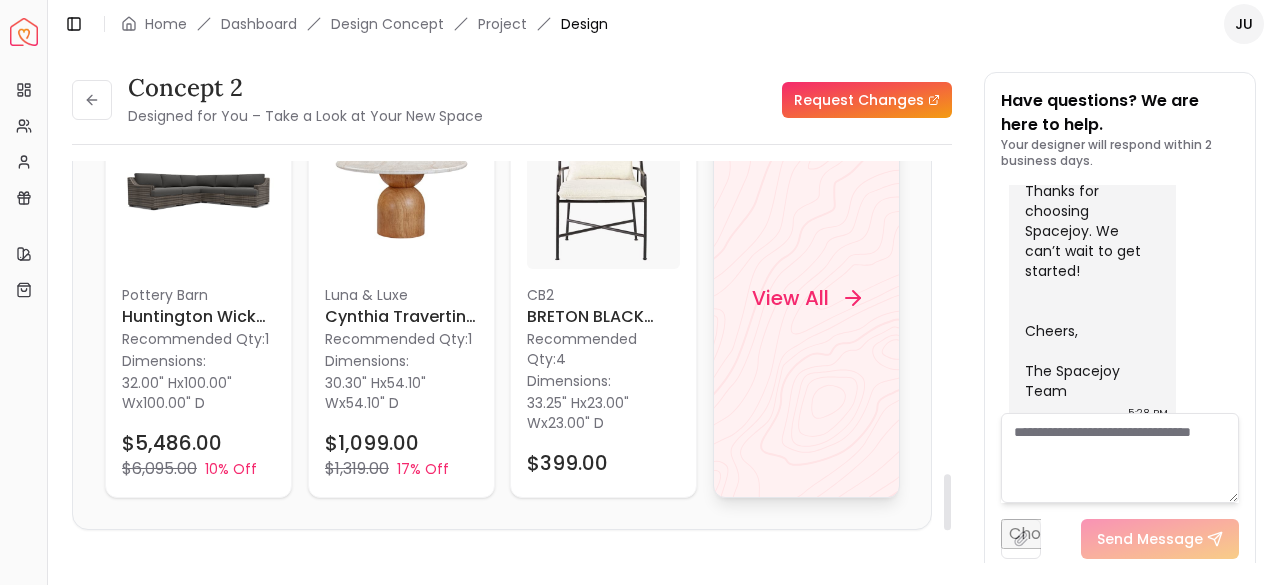 scroll, scrollTop: 2200, scrollLeft: 0, axis: vertical 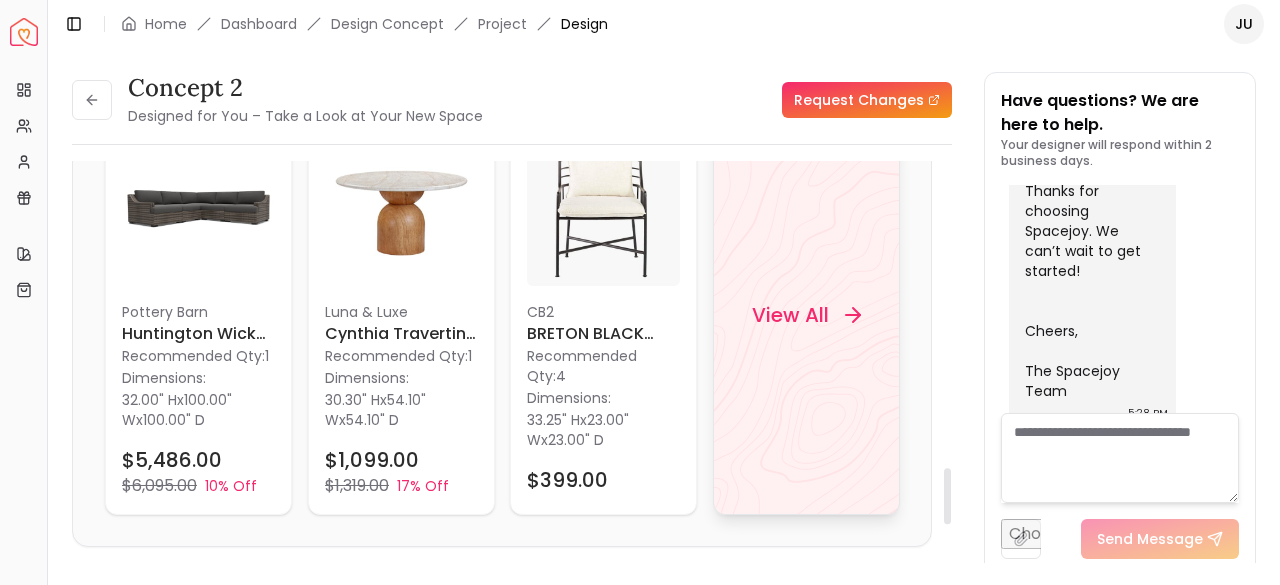click on "View All" at bounding box center [789, 315] 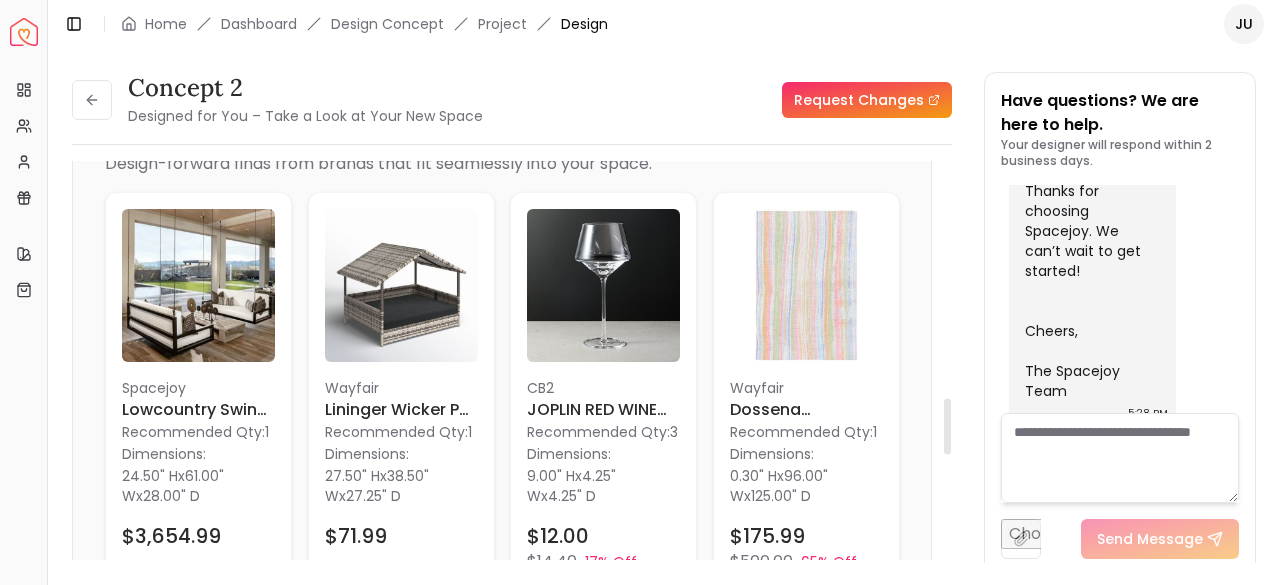 scroll, scrollTop: 1700, scrollLeft: 0, axis: vertical 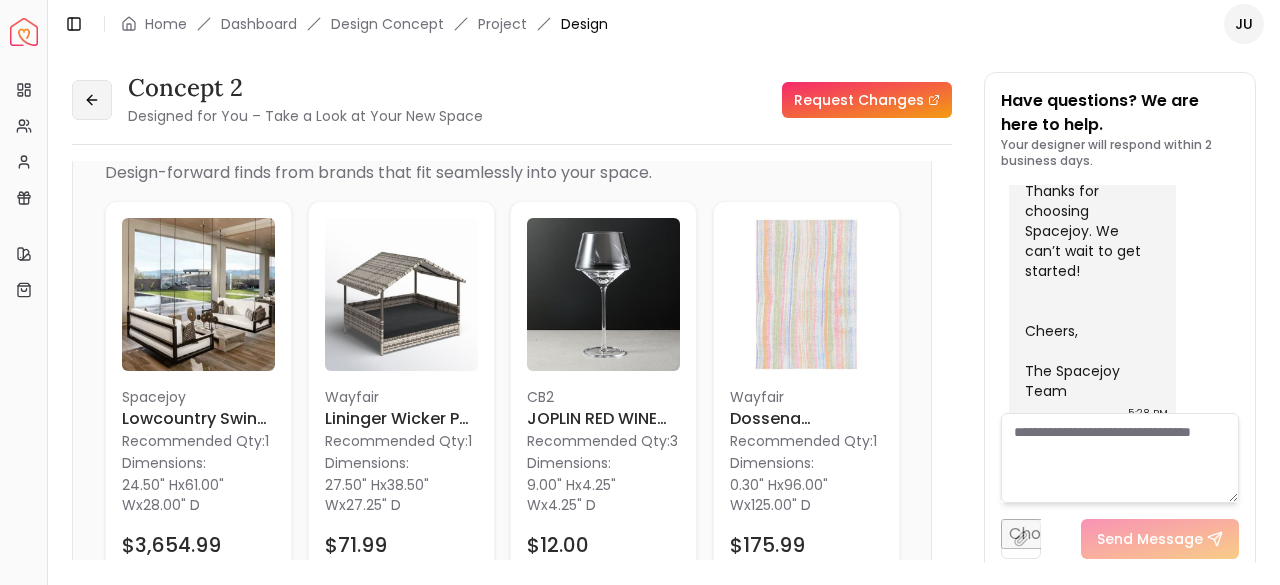 click 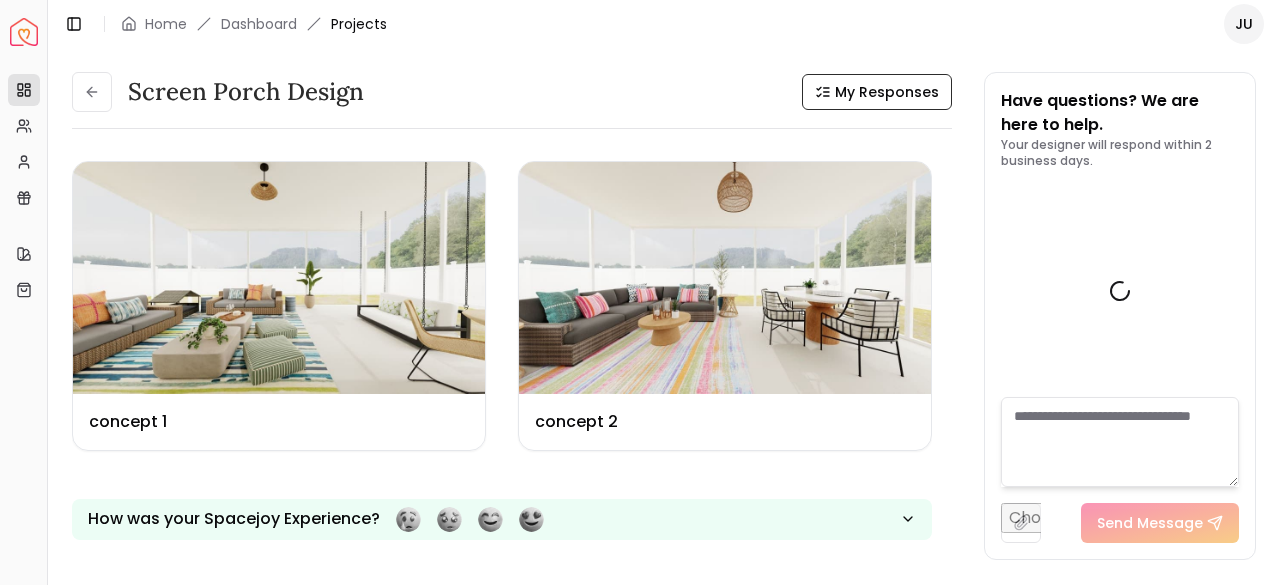 scroll, scrollTop: 1166, scrollLeft: 0, axis: vertical 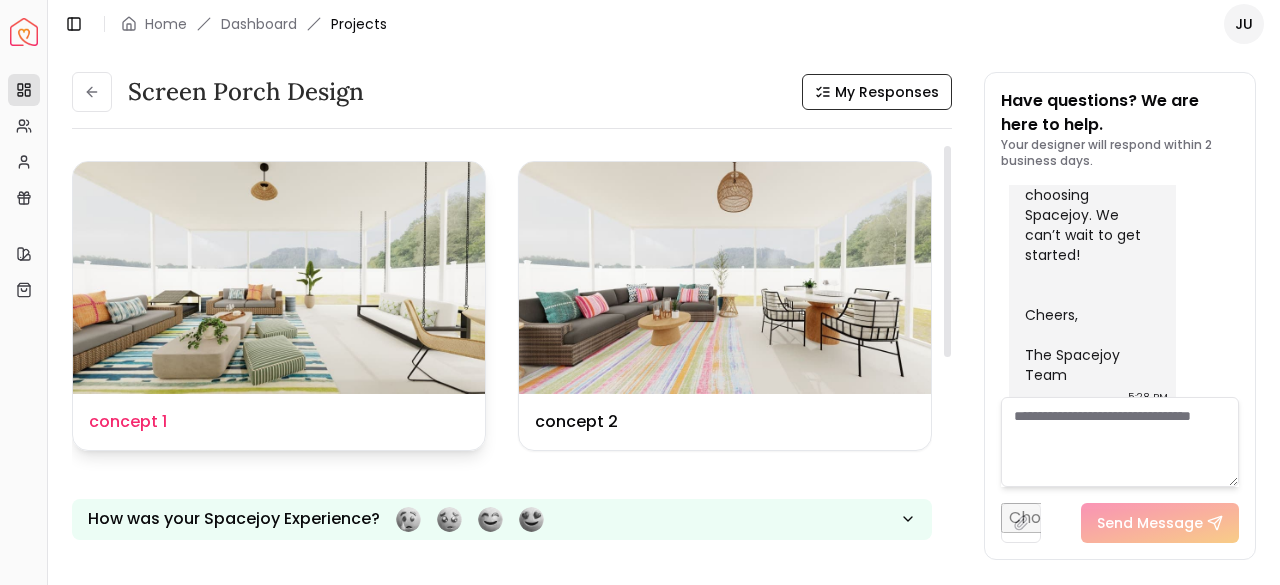 click at bounding box center (279, 278) 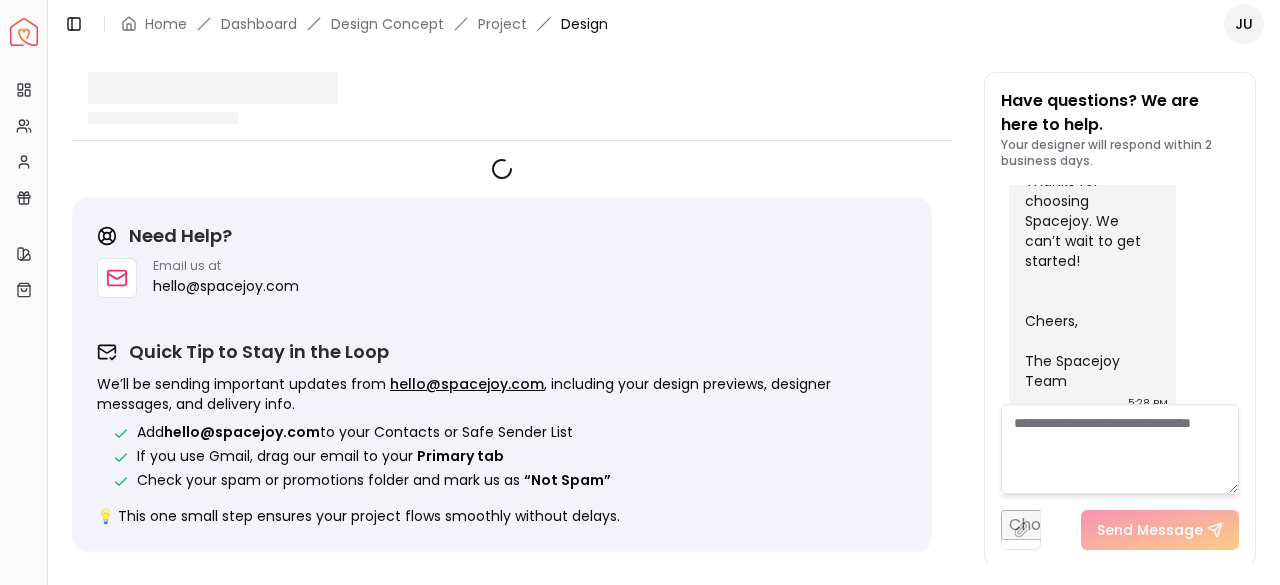 scroll, scrollTop: 1150, scrollLeft: 0, axis: vertical 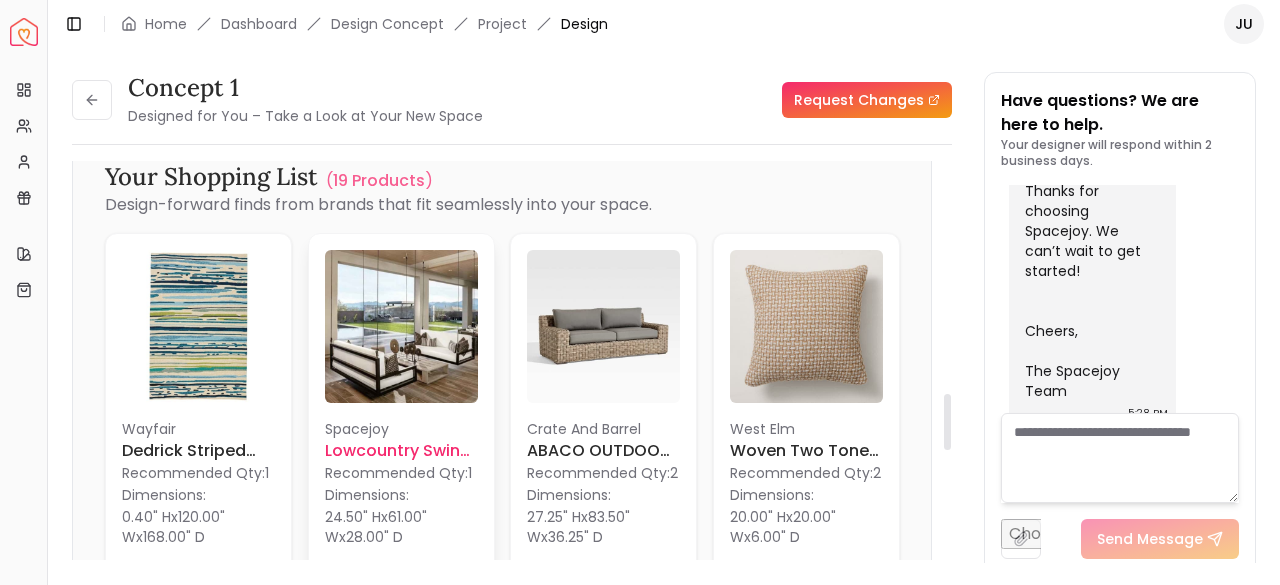 click at bounding box center (401, 326) 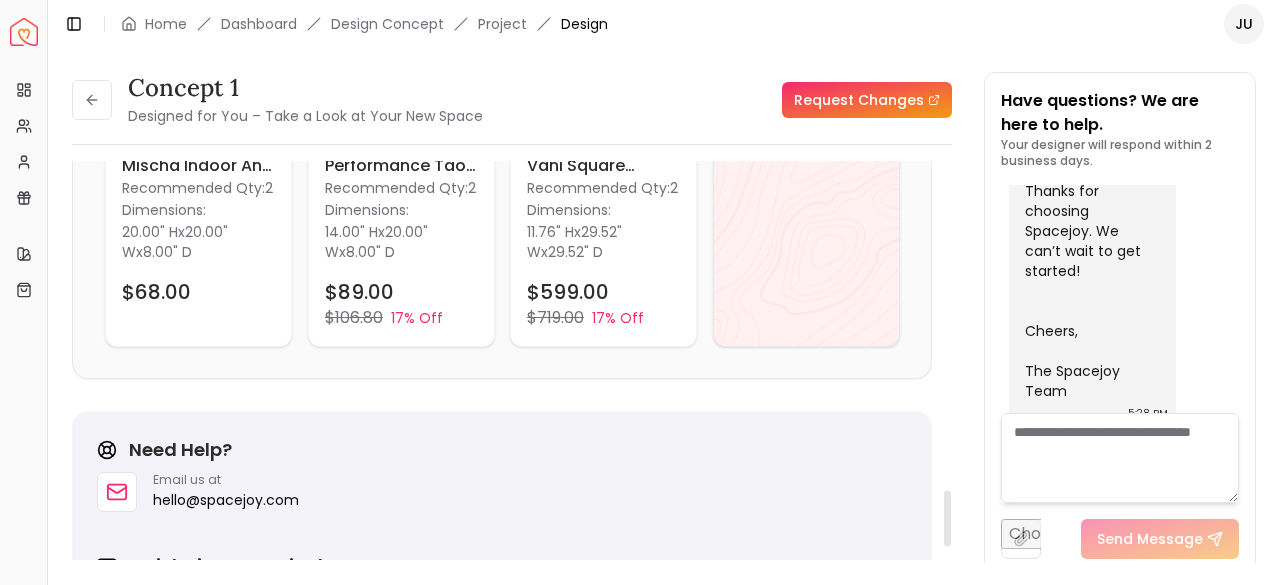 scroll, scrollTop: 2268, scrollLeft: 0, axis: vertical 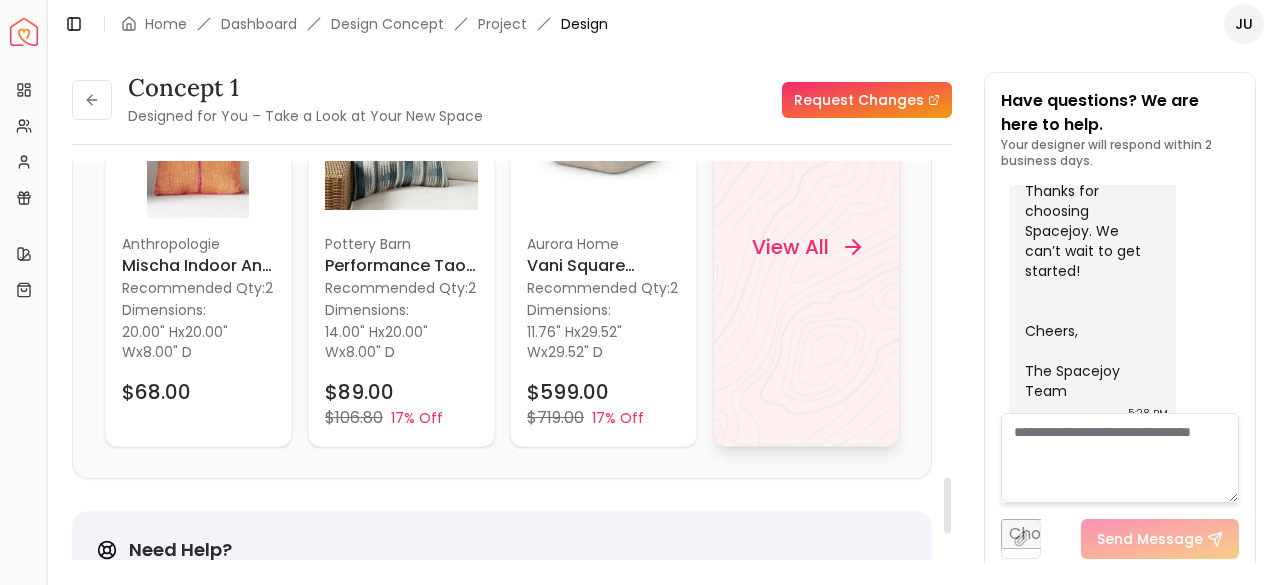 click on "View All" at bounding box center (789, 247) 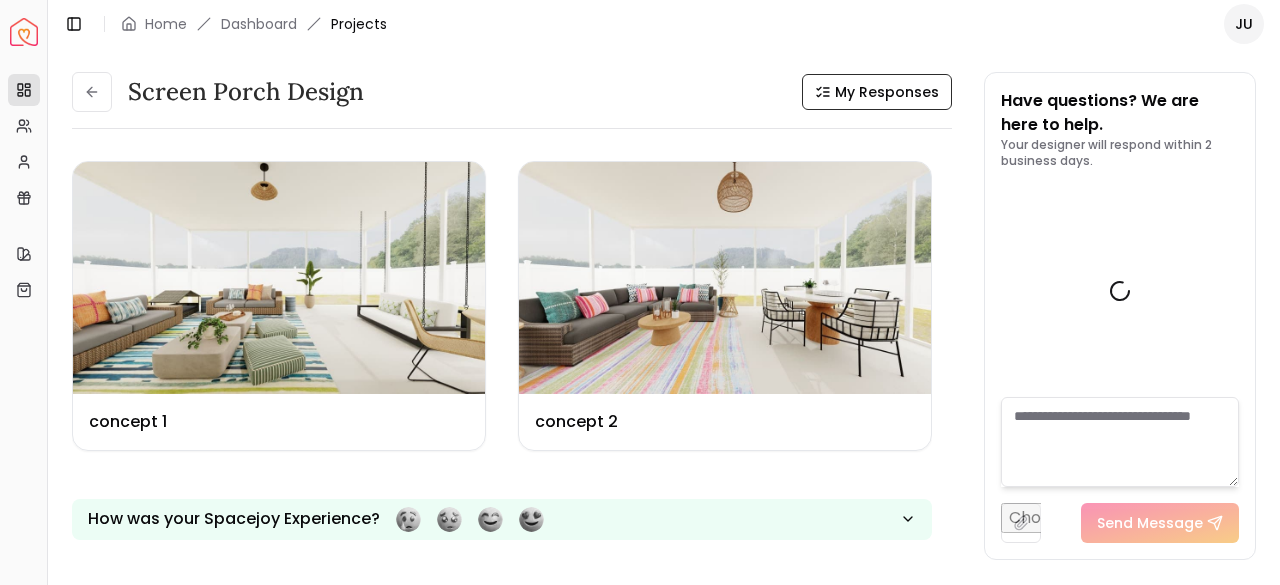 scroll, scrollTop: 1166, scrollLeft: 0, axis: vertical 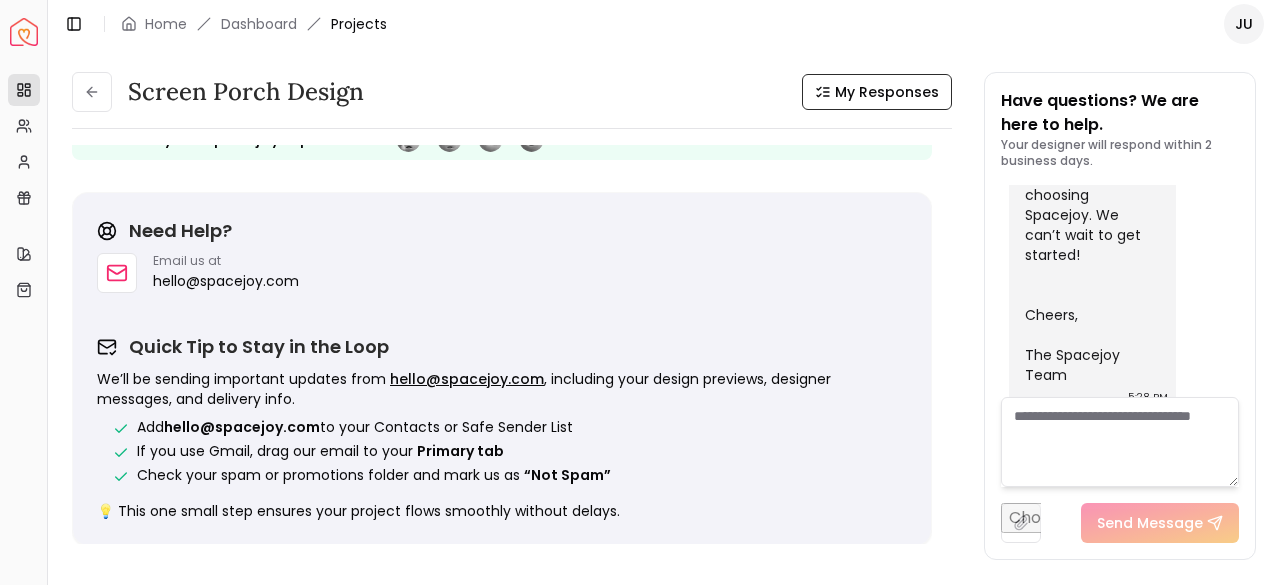 click at bounding box center (1120, 442) 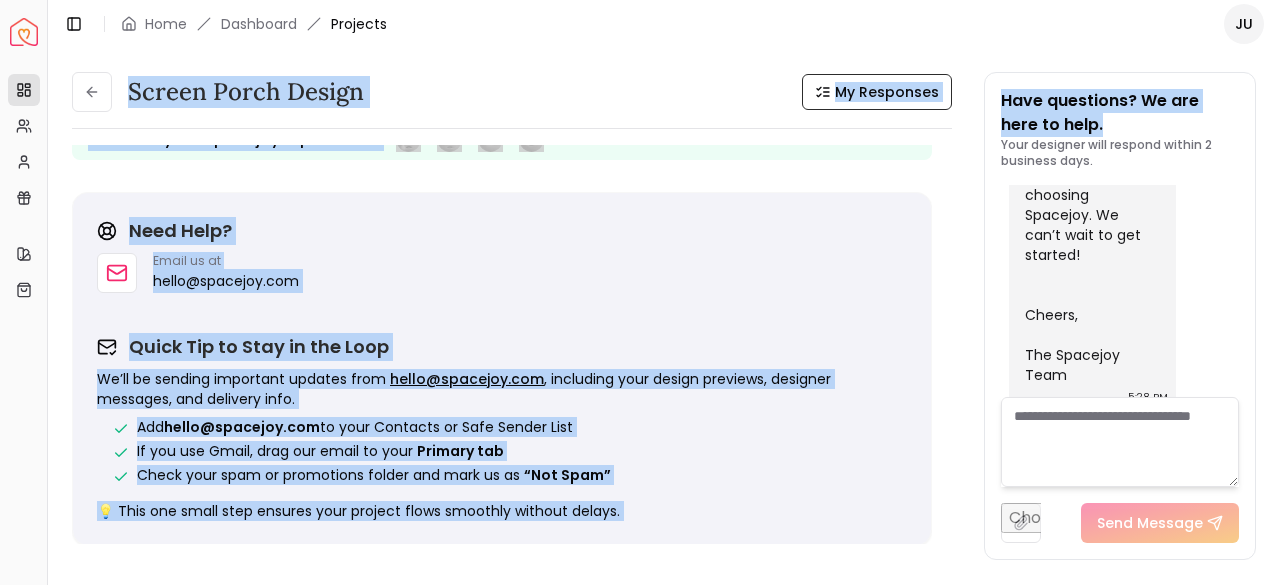 drag, startPoint x: 1279, startPoint y: 94, endPoint x: 1279, endPoint y: -26, distance: 120 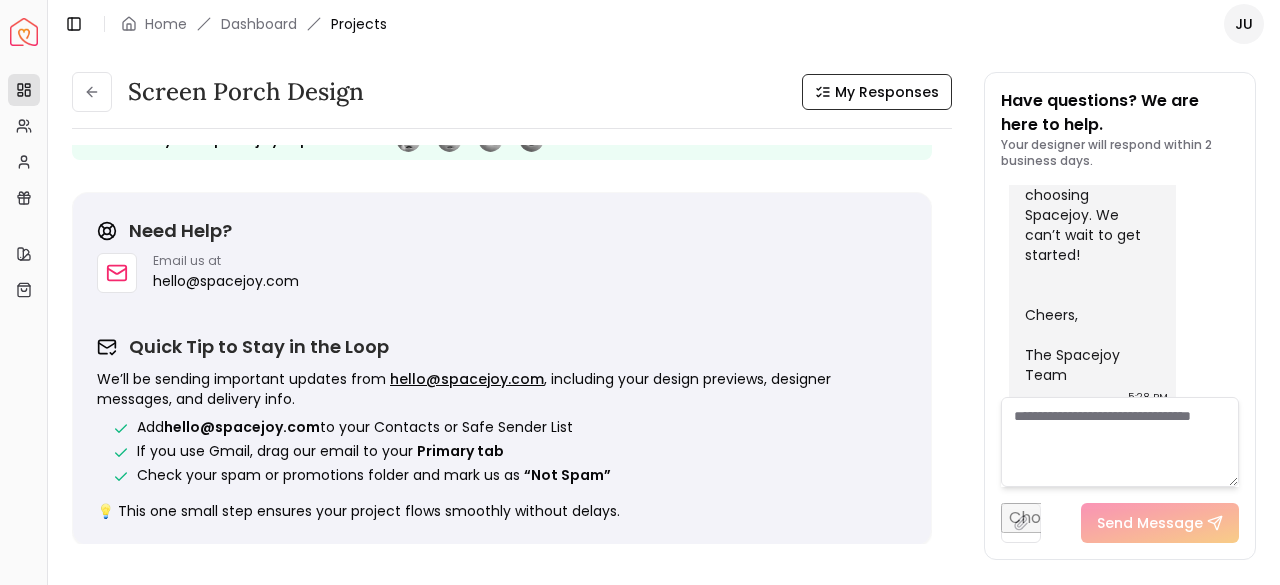 click at bounding box center (1120, 442) 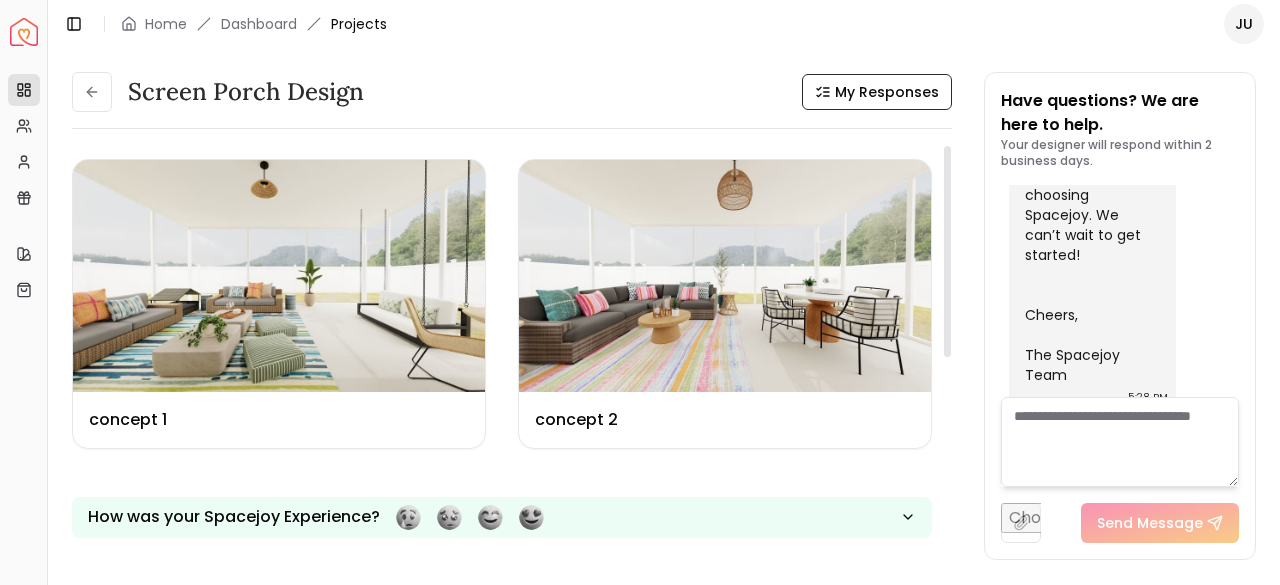 scroll, scrollTop: 0, scrollLeft: 0, axis: both 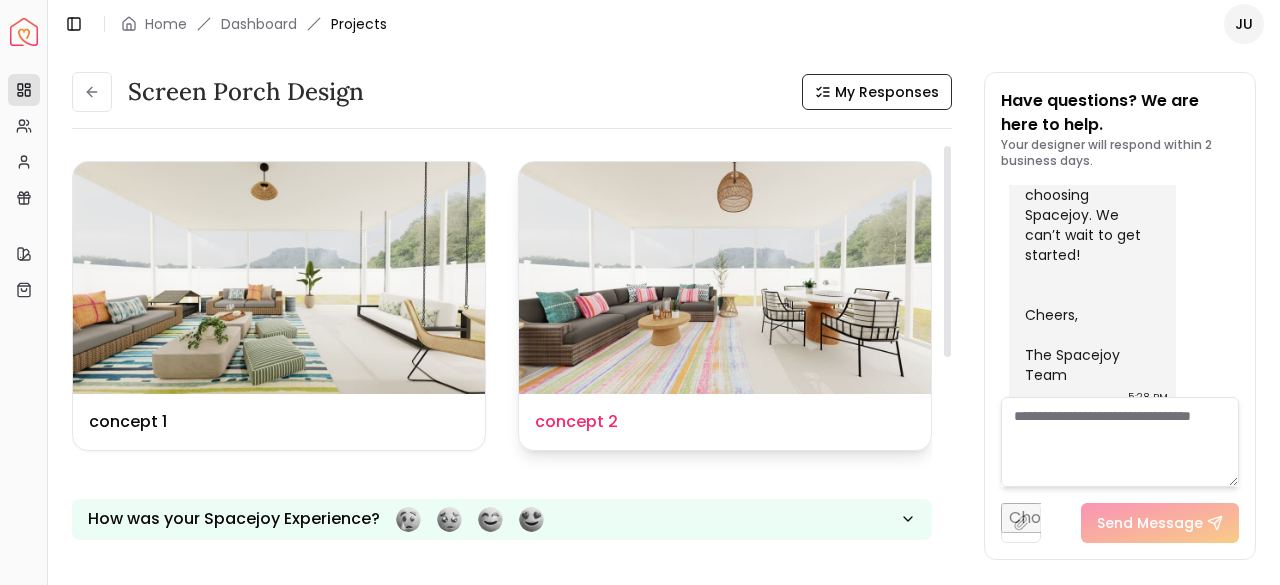 click at bounding box center [725, 278] 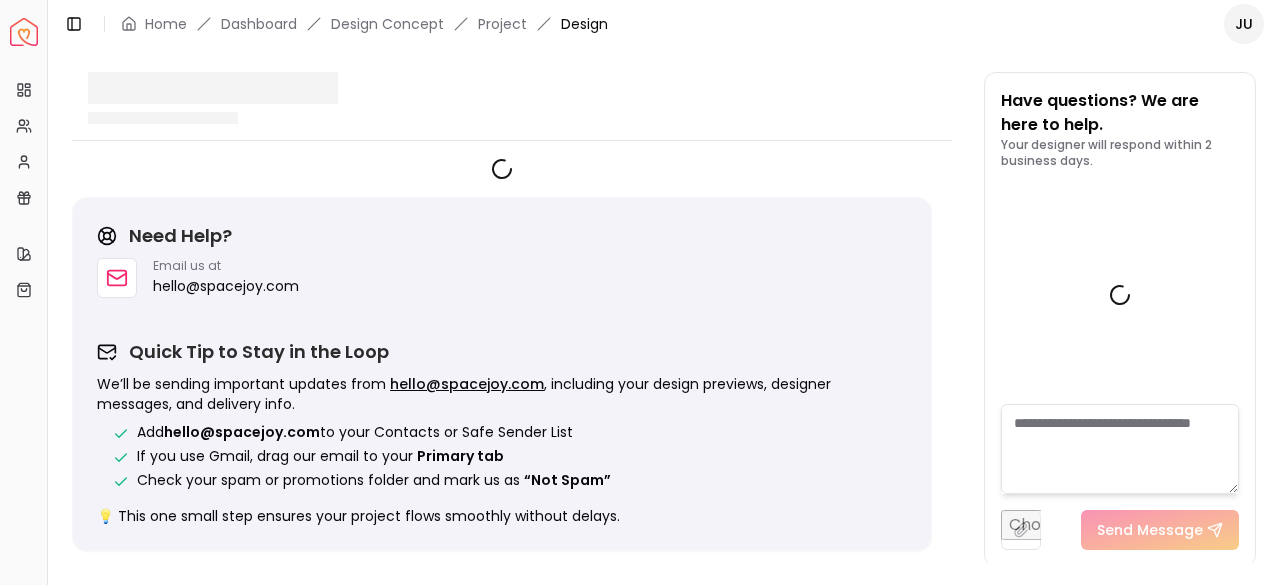 scroll, scrollTop: 1150, scrollLeft: 0, axis: vertical 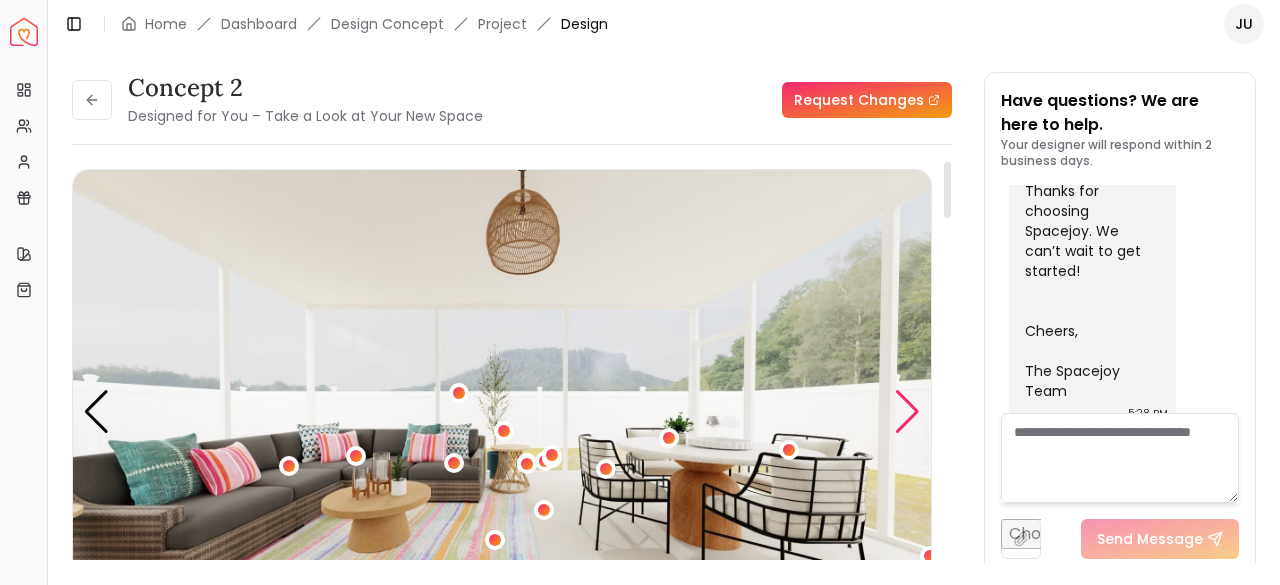 click at bounding box center [907, 412] 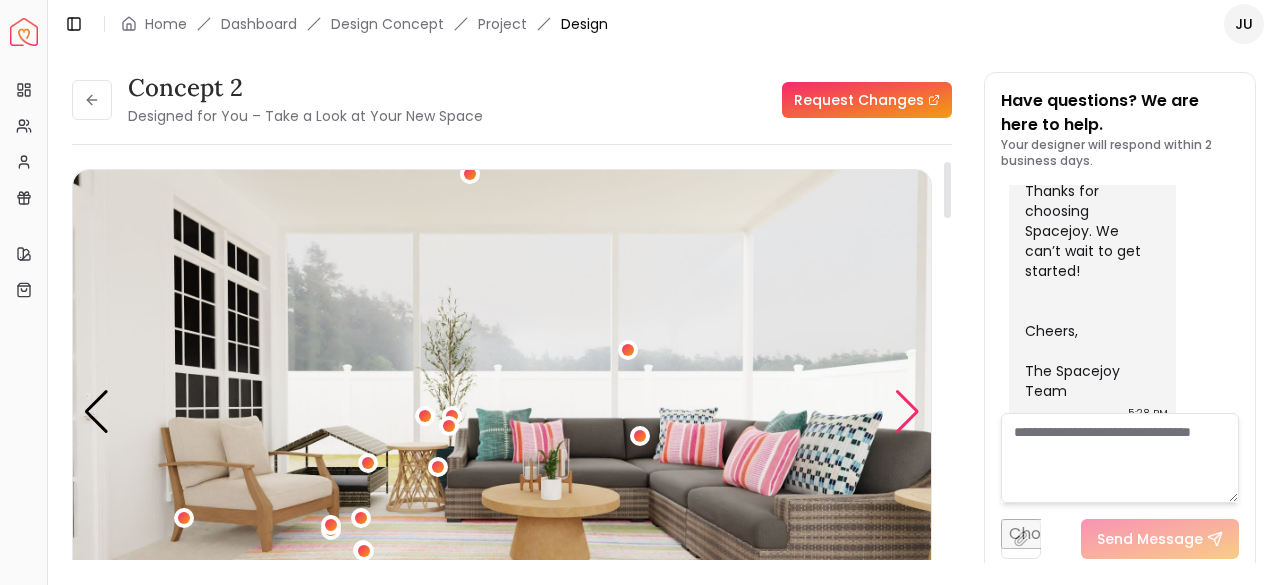 click at bounding box center (907, 412) 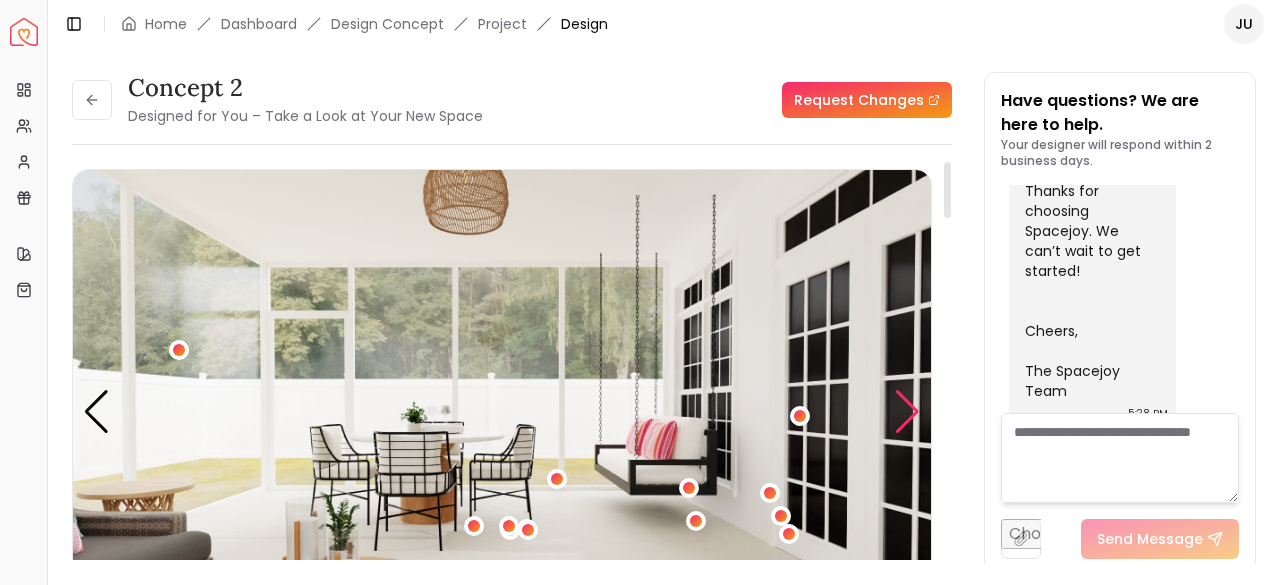 click at bounding box center (907, 412) 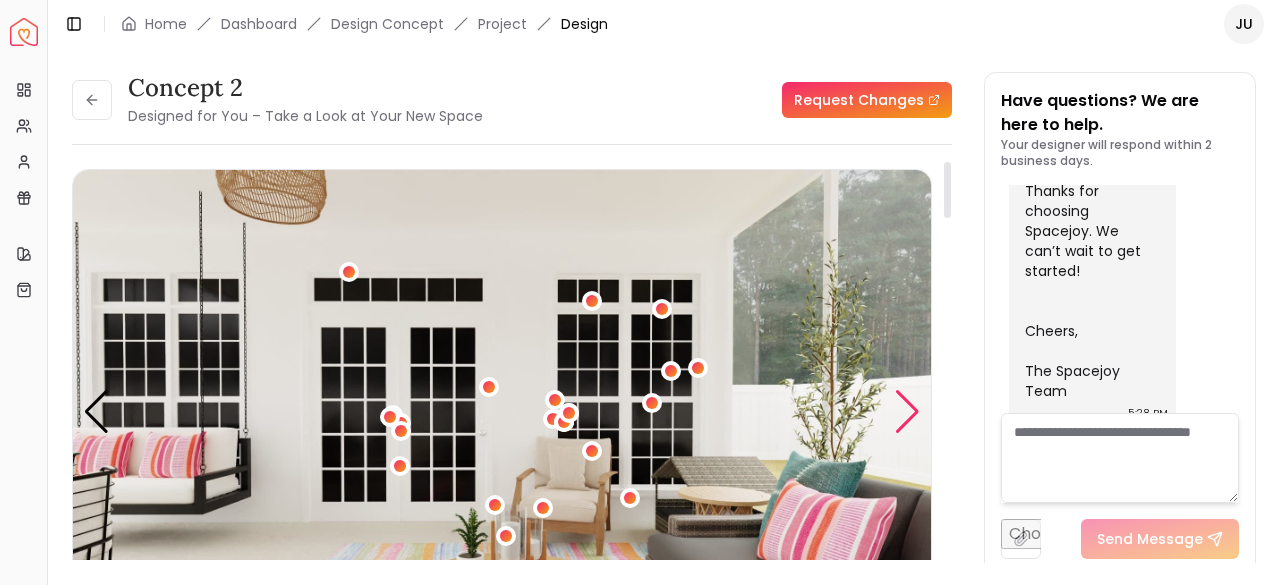 click at bounding box center (907, 412) 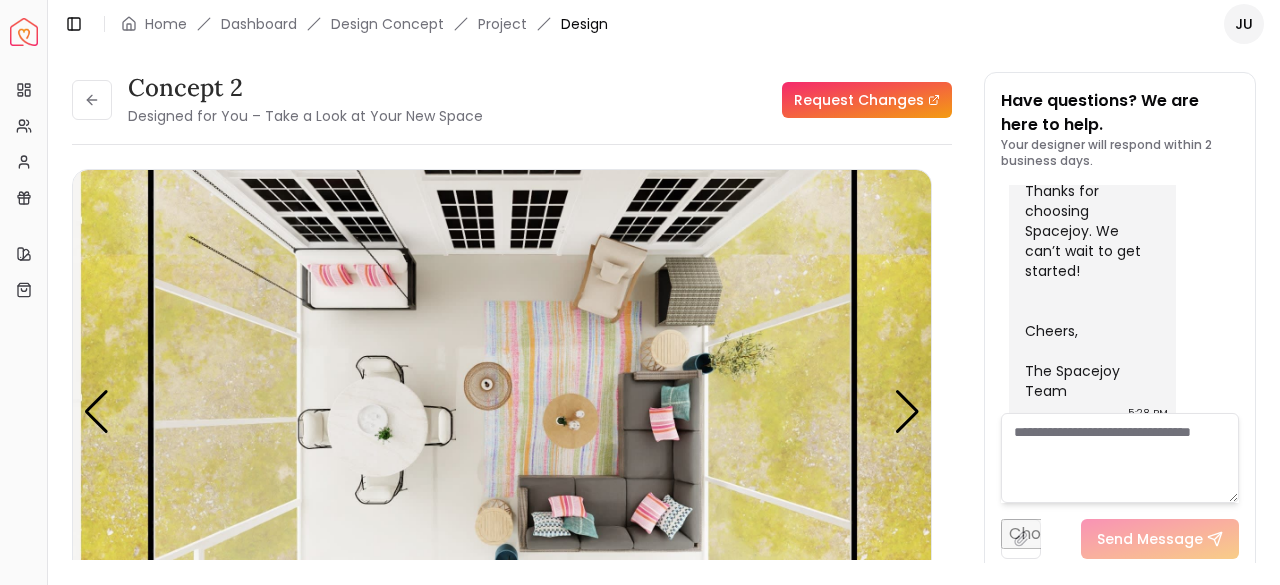 click at bounding box center (1120, 458) 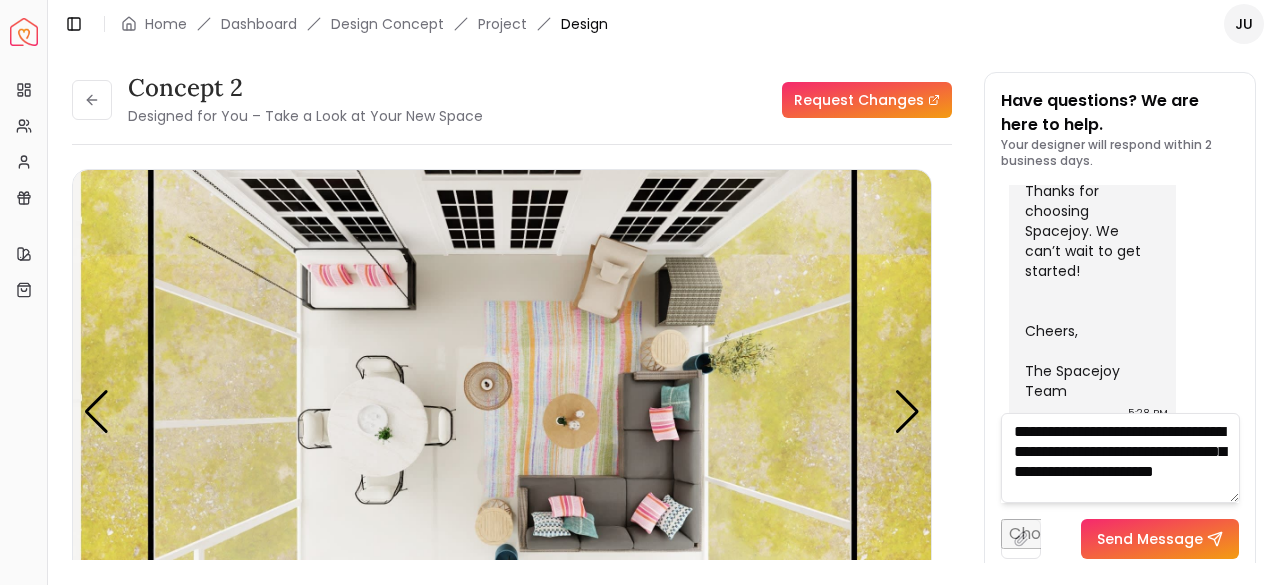 scroll, scrollTop: 20, scrollLeft: 0, axis: vertical 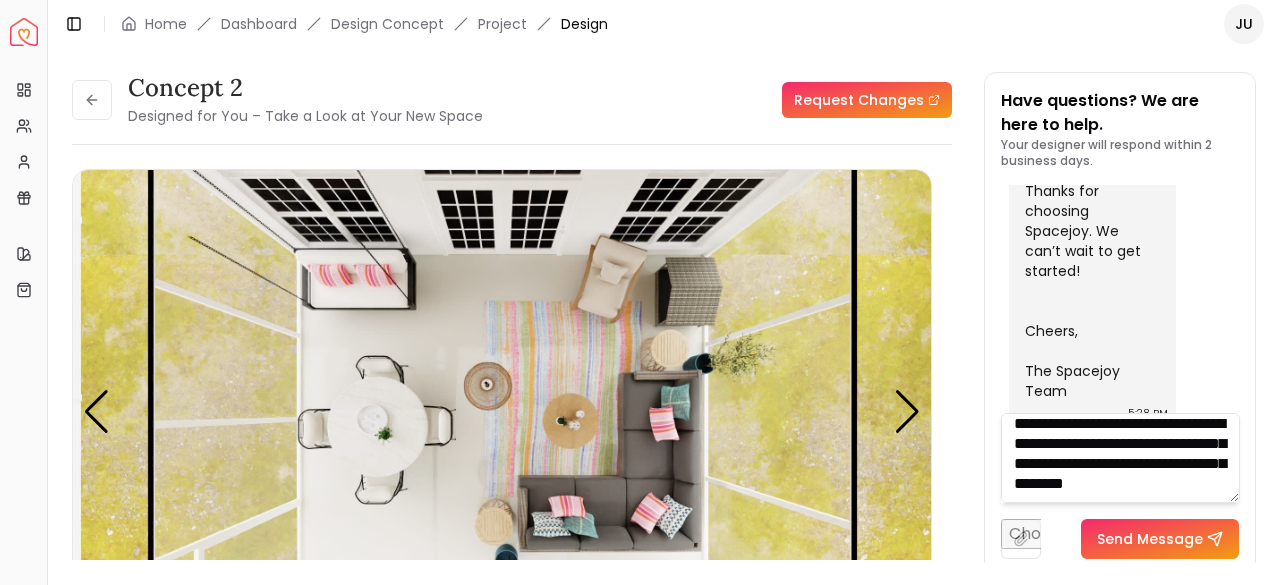 click on "**********" at bounding box center (1120, 458) 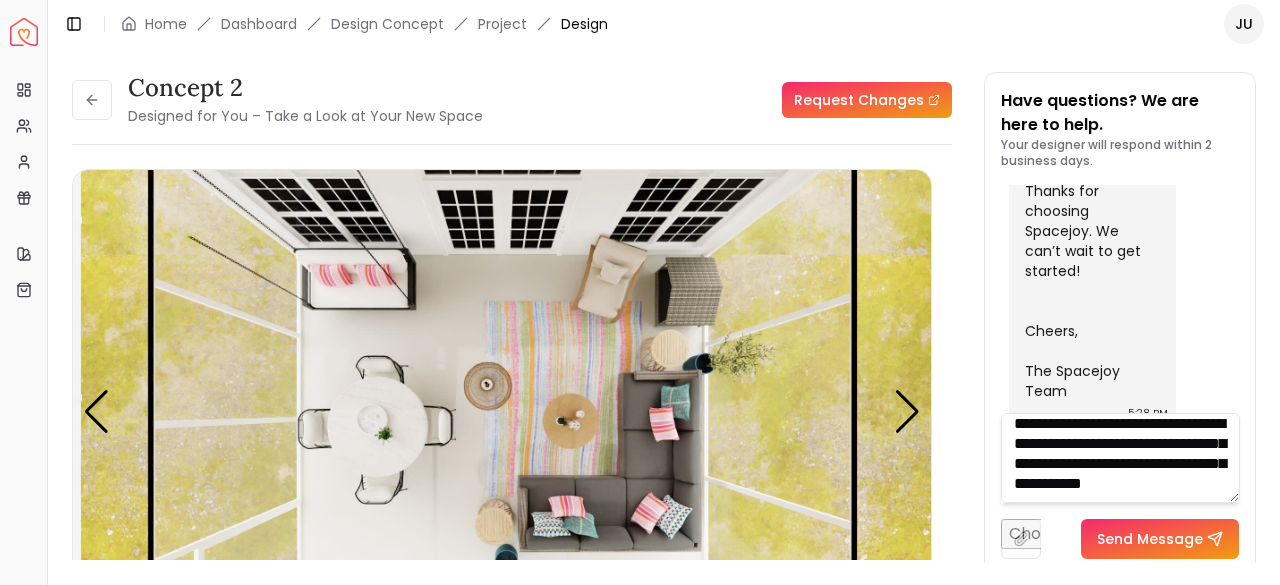 type on "**********" 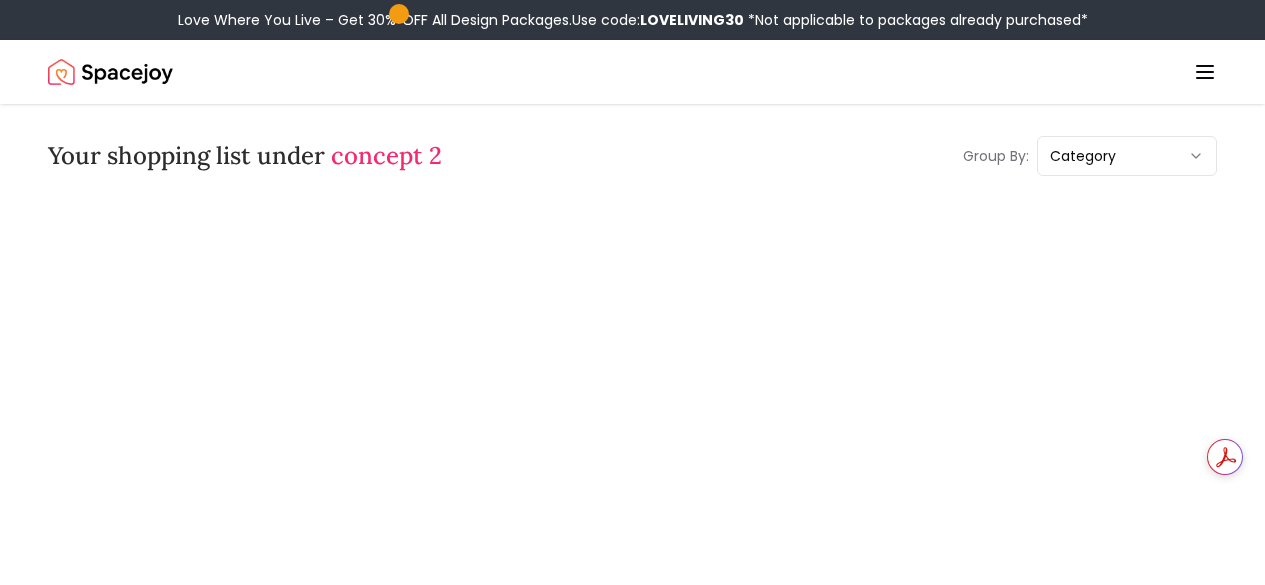 scroll, scrollTop: 0, scrollLeft: 0, axis: both 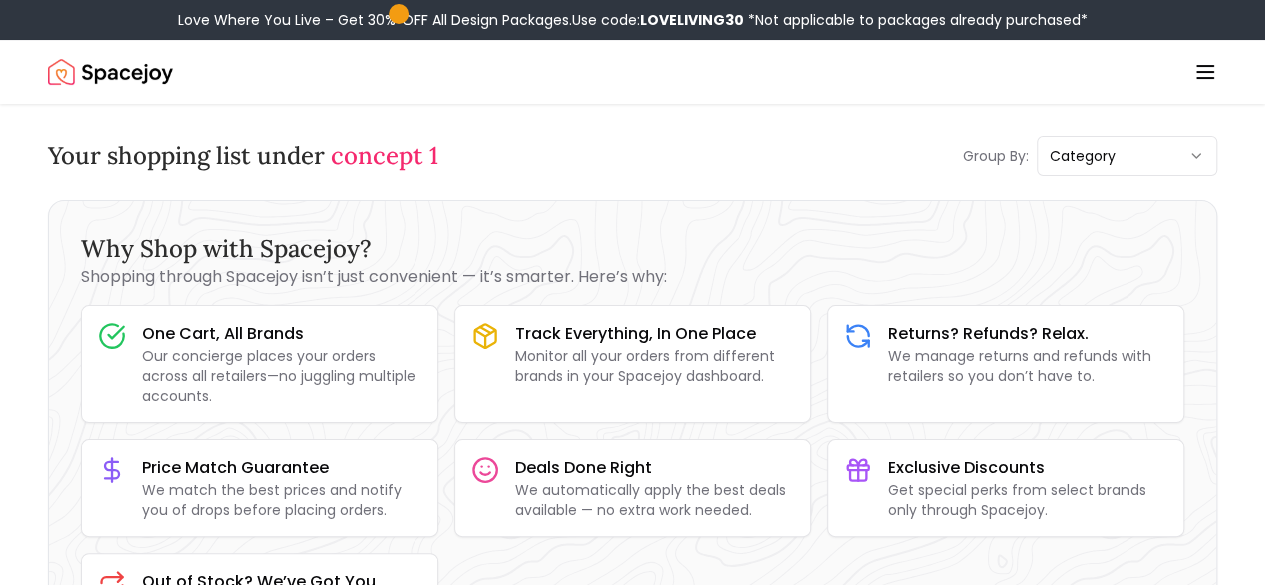 click on "concept 1" at bounding box center [384, 155] 